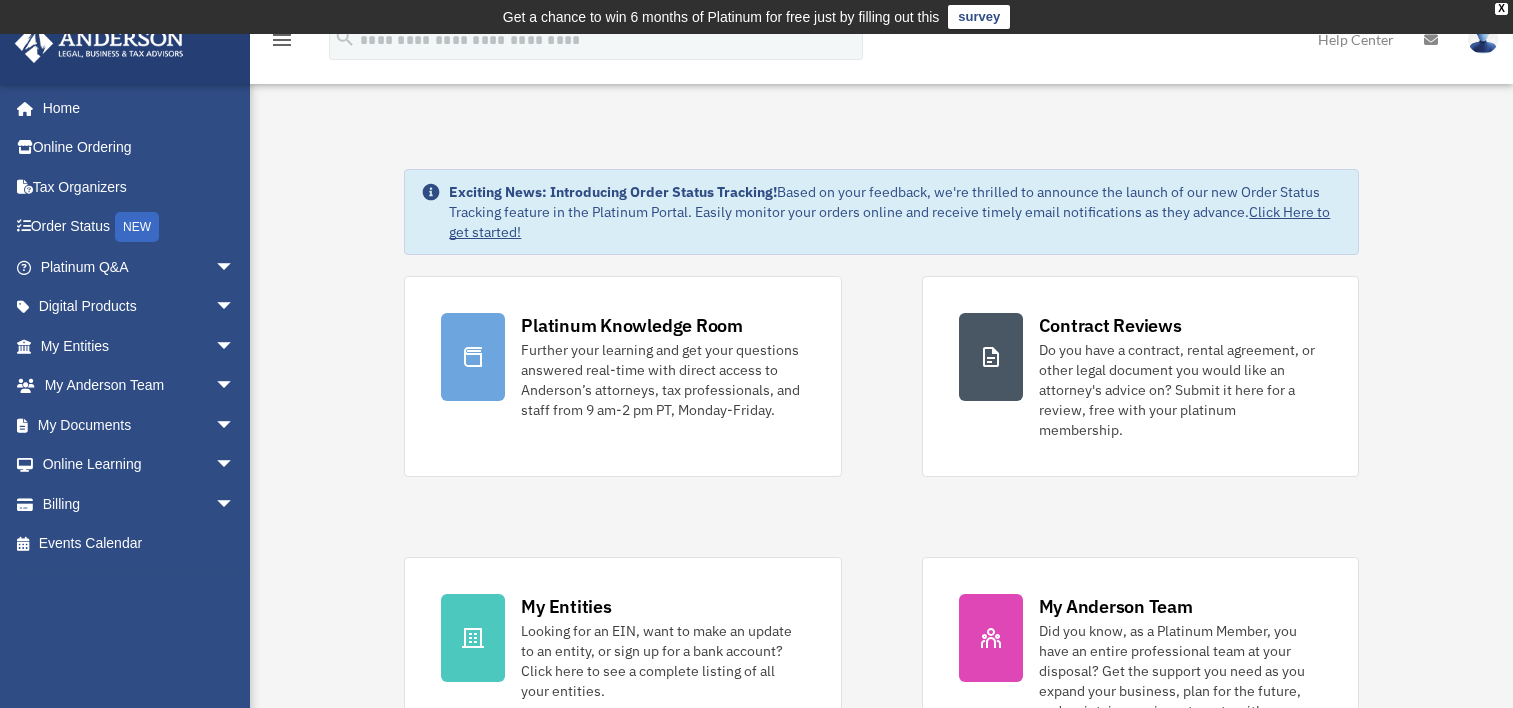 scroll, scrollTop: 0, scrollLeft: 0, axis: both 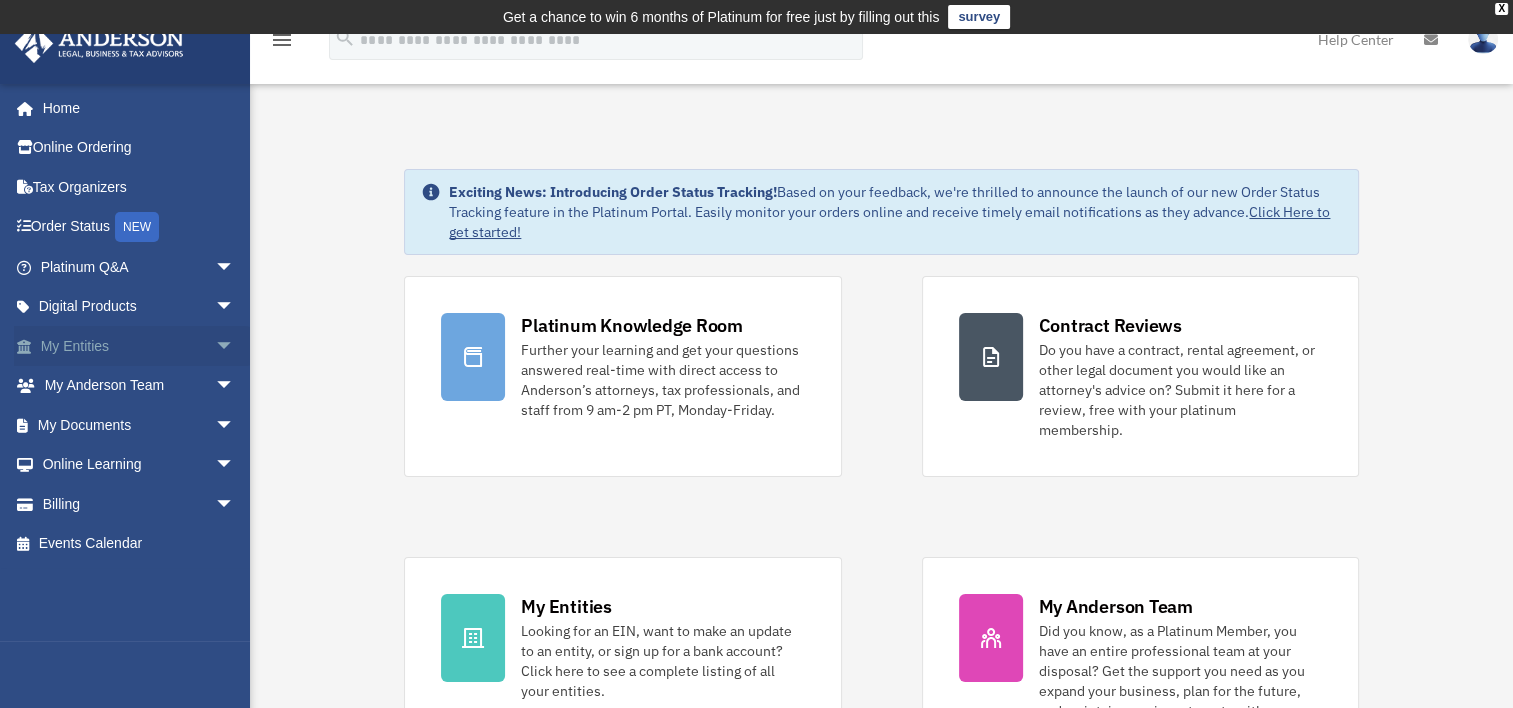 click on "arrow_drop_down" at bounding box center [235, 346] 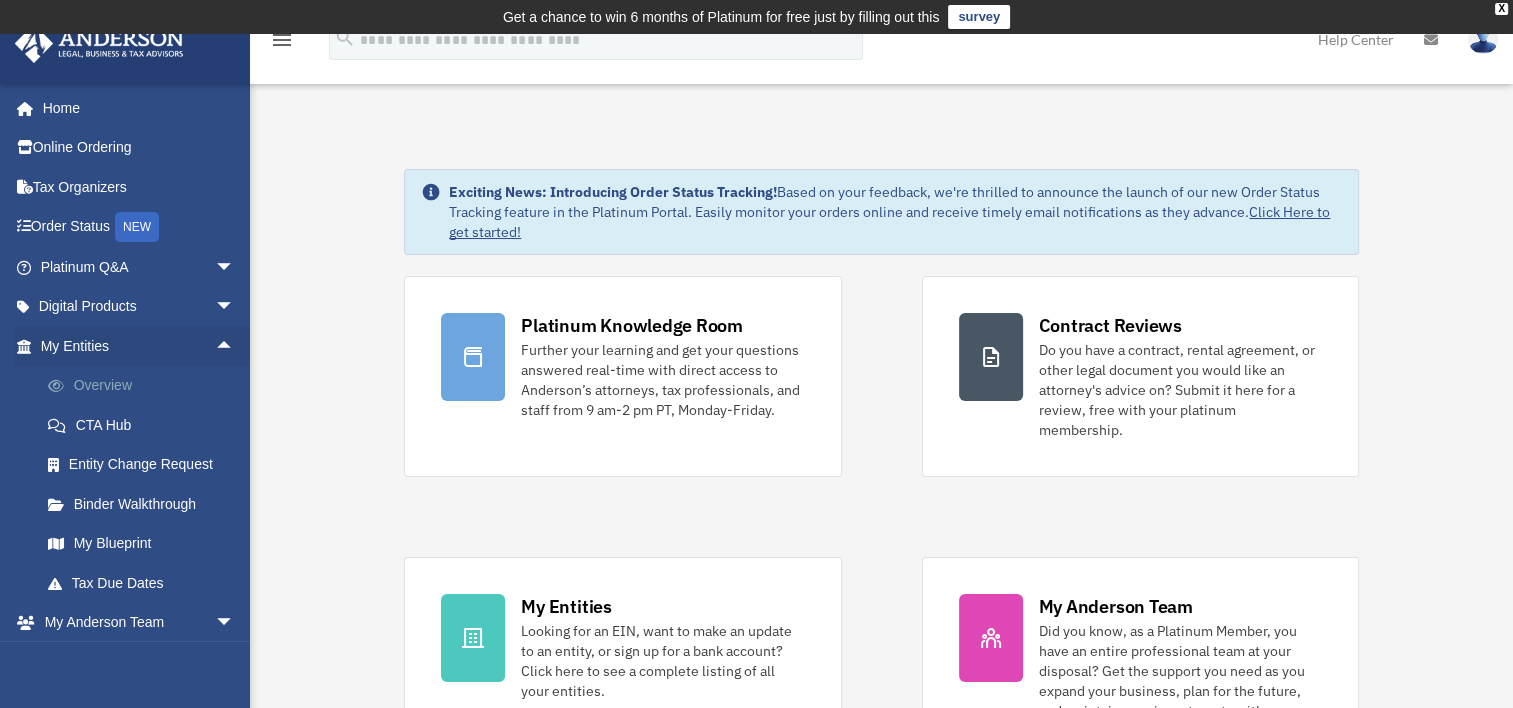 click on "Overview" at bounding box center (146, 386) 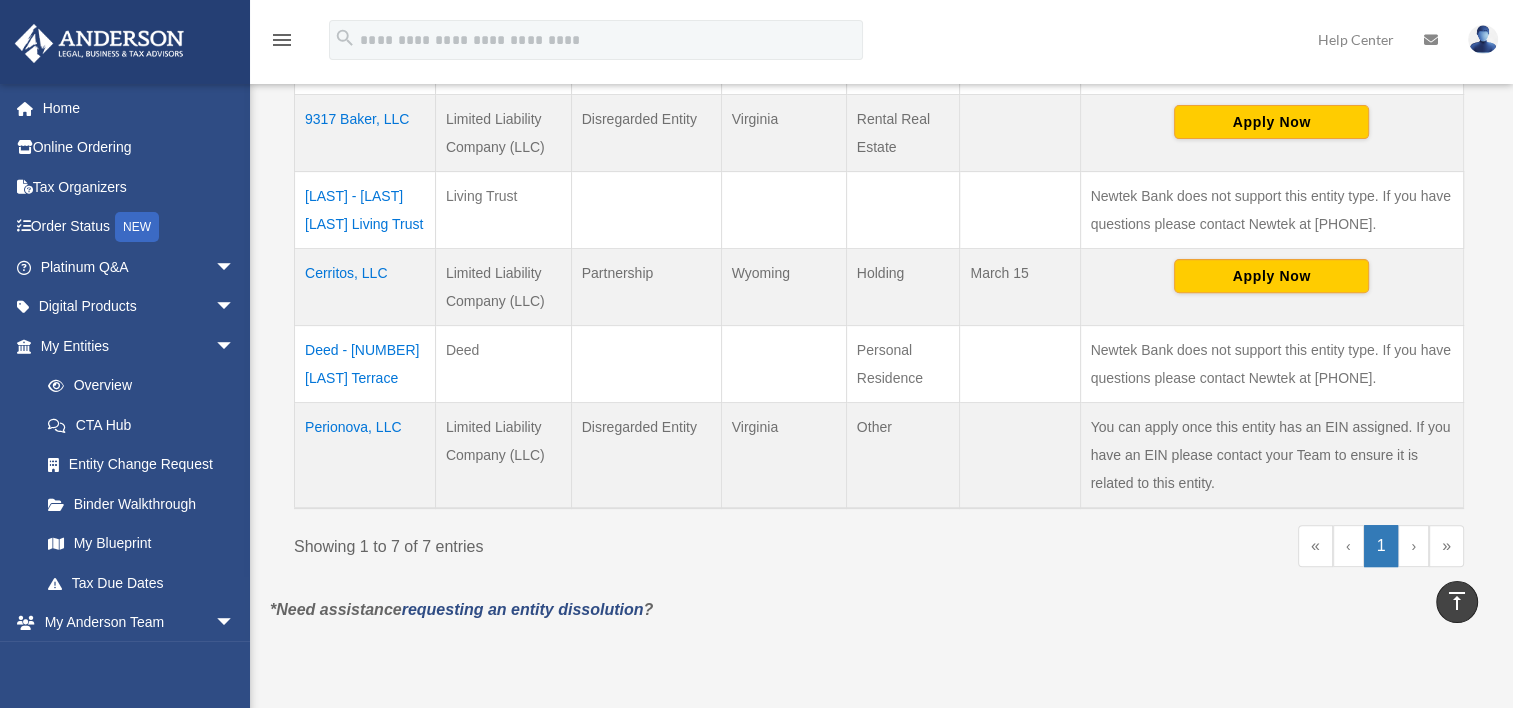 scroll, scrollTop: 700, scrollLeft: 0, axis: vertical 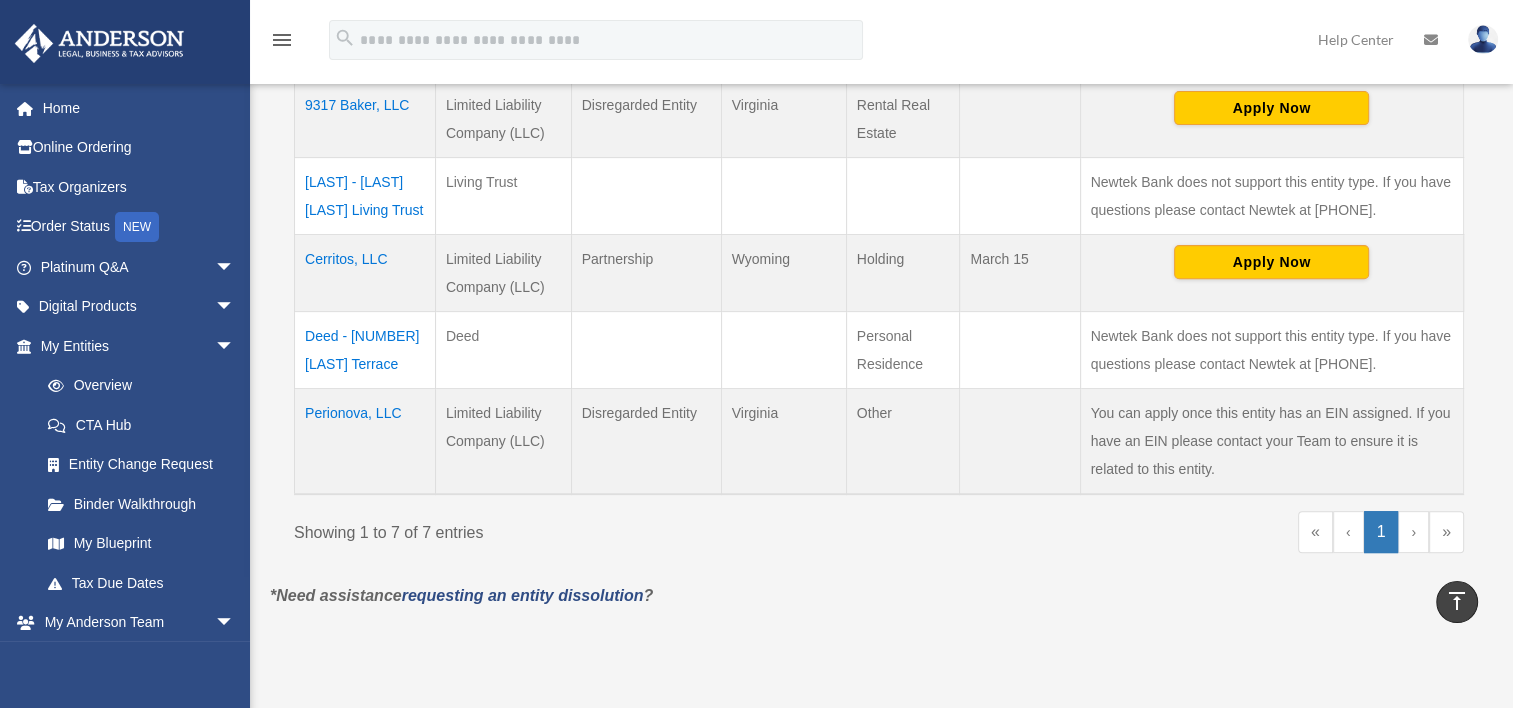 click on "Cerritos, LLC" at bounding box center [365, 272] 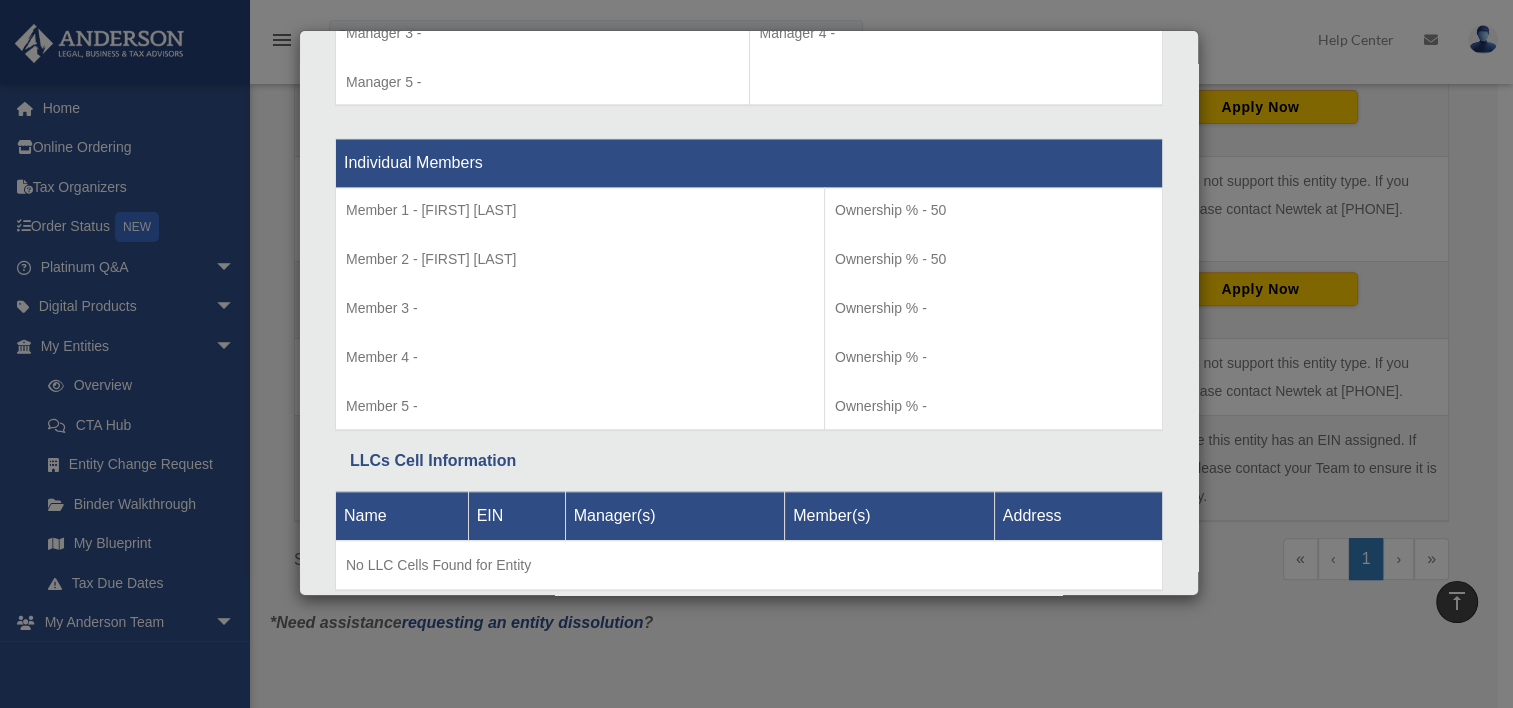 scroll, scrollTop: 2062, scrollLeft: 0, axis: vertical 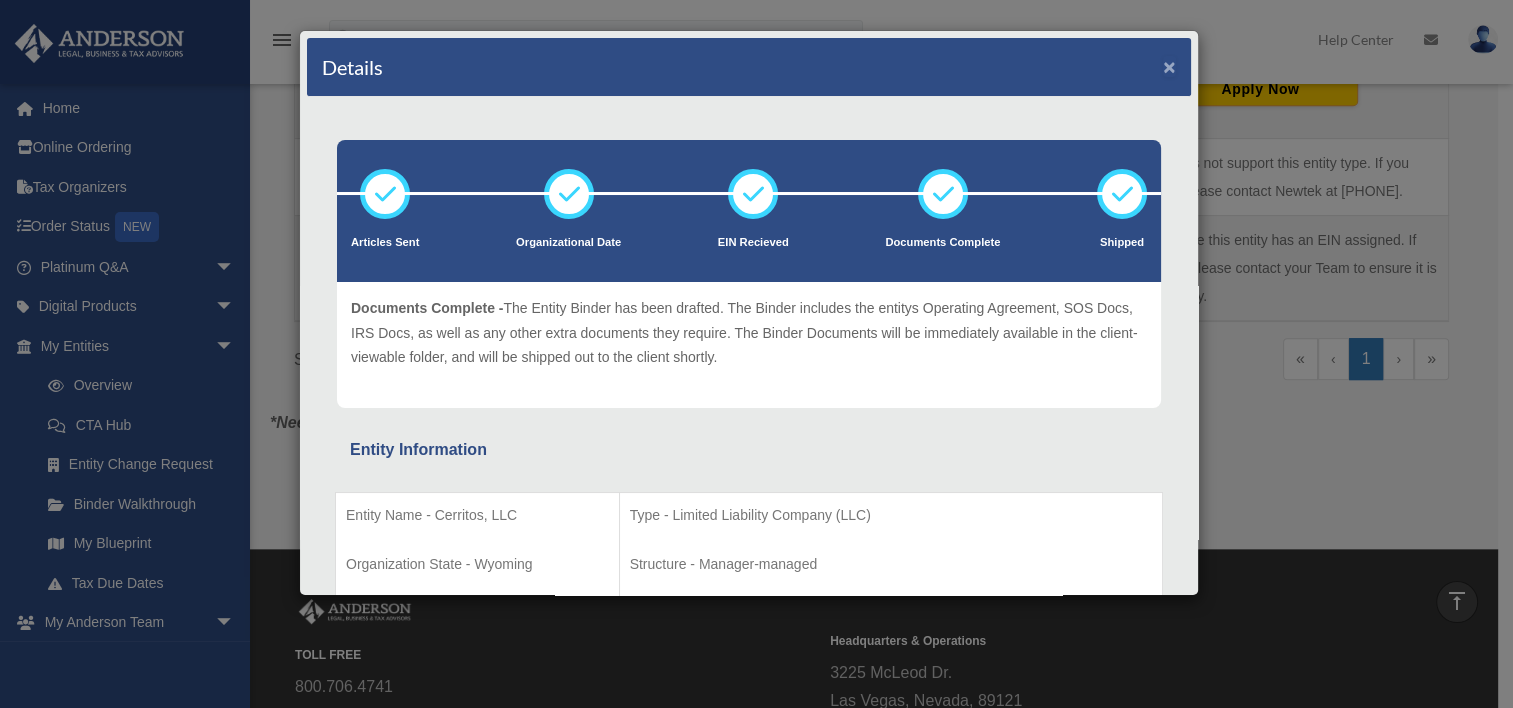 click on "×" at bounding box center [1169, 66] 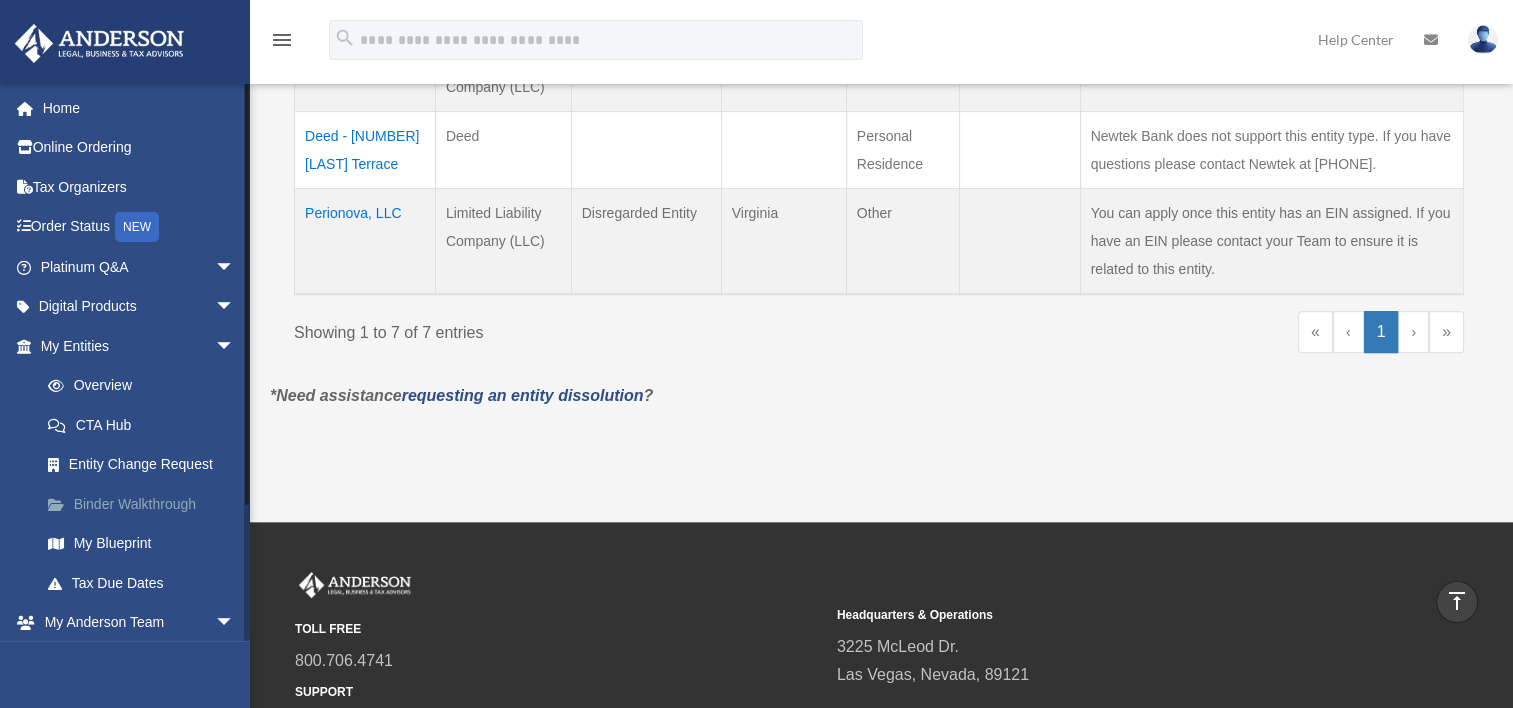 click on "Binder Walkthrough" at bounding box center (146, 504) 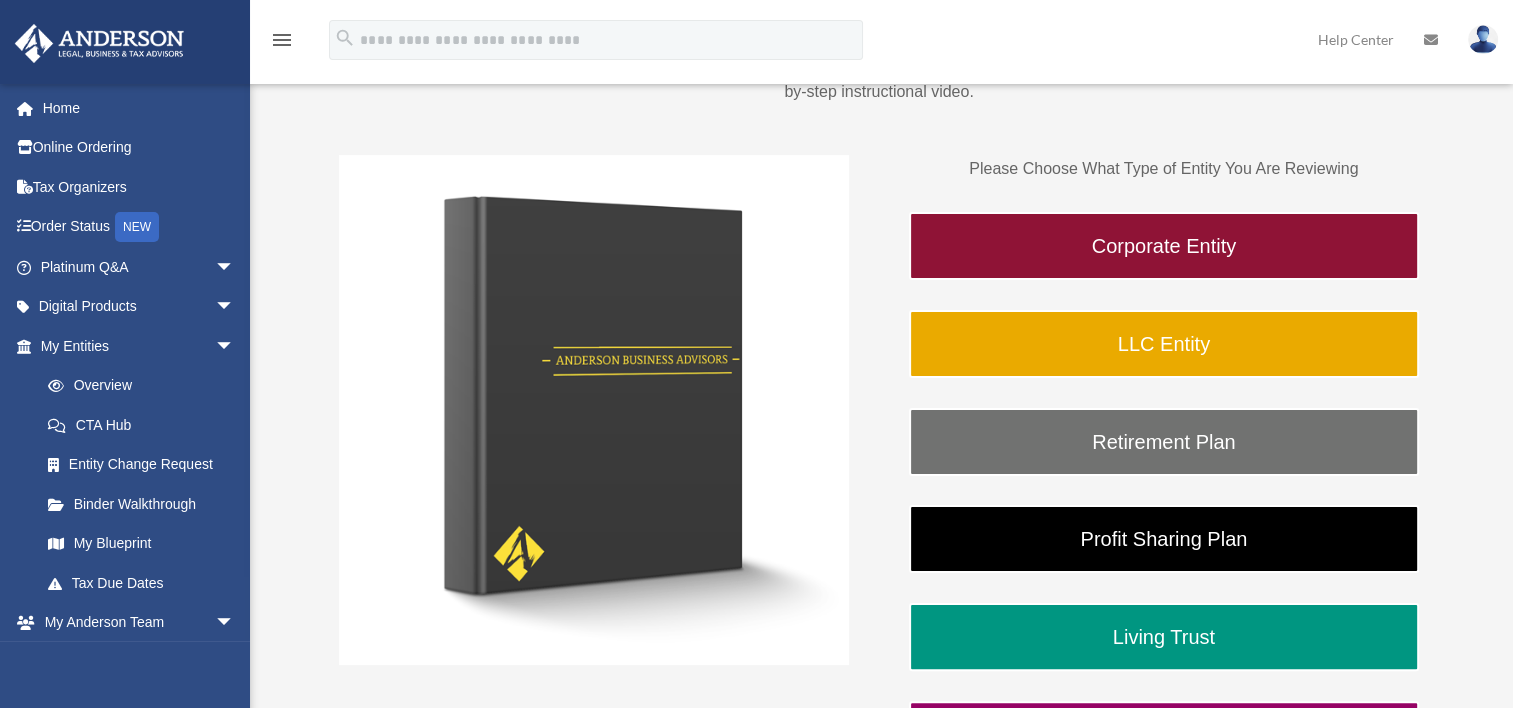scroll, scrollTop: 300, scrollLeft: 0, axis: vertical 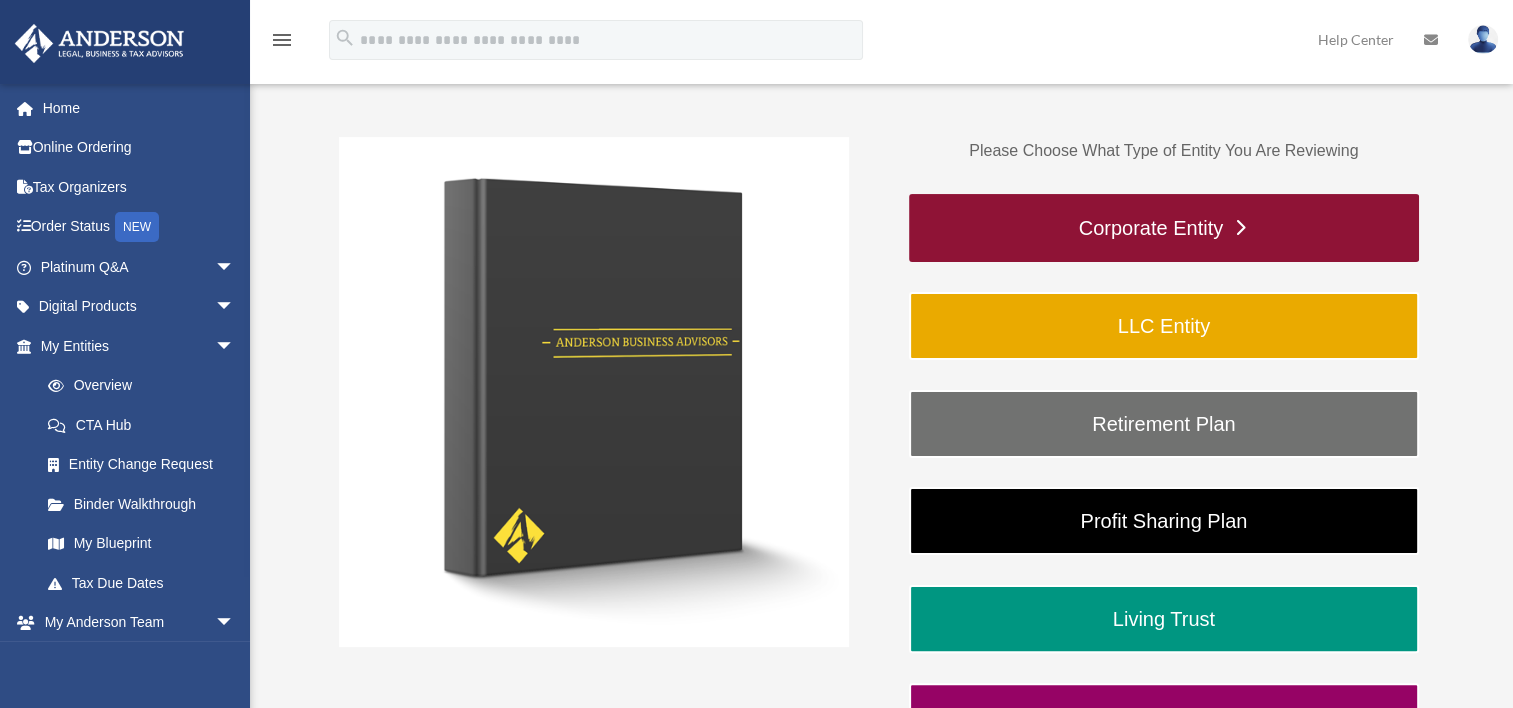 click on "Corporate Entity" at bounding box center [1164, 228] 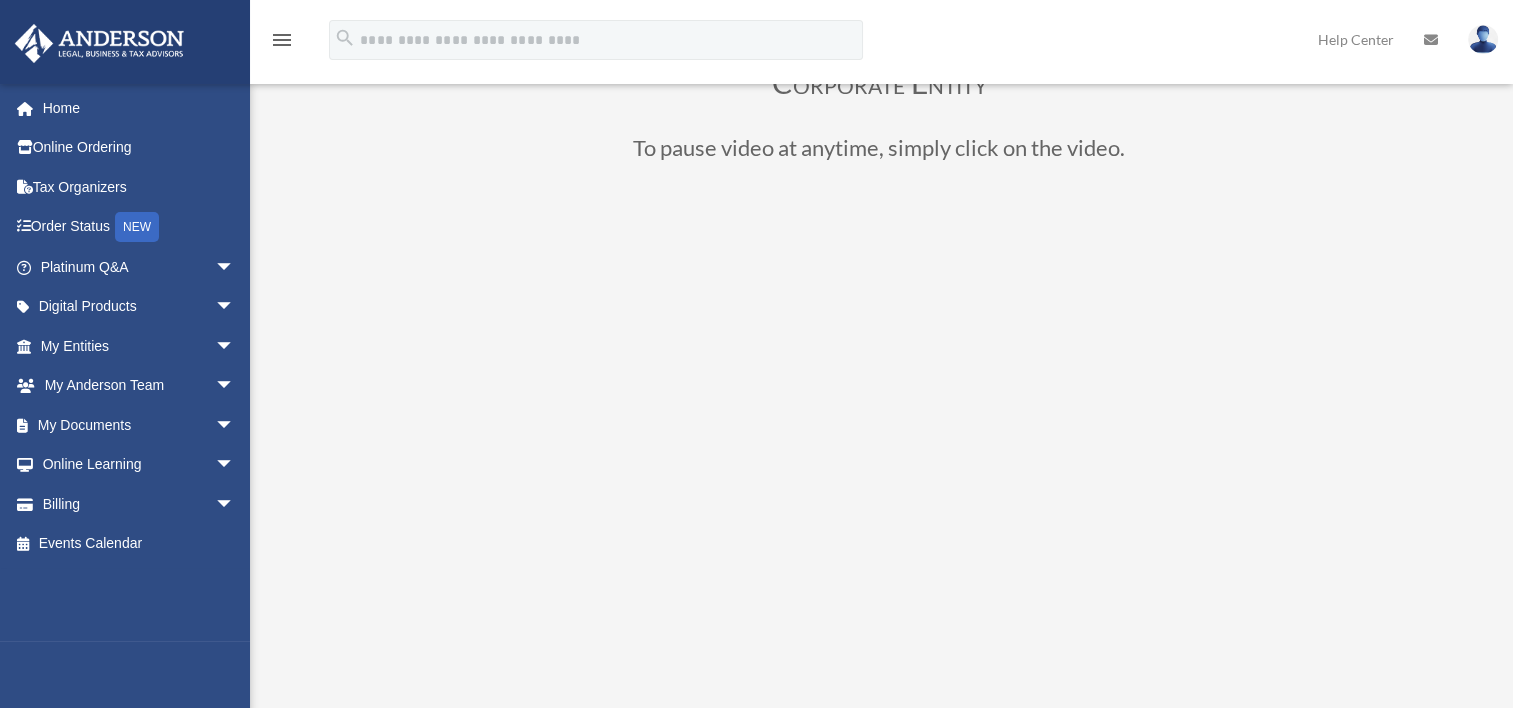 scroll, scrollTop: 0, scrollLeft: 0, axis: both 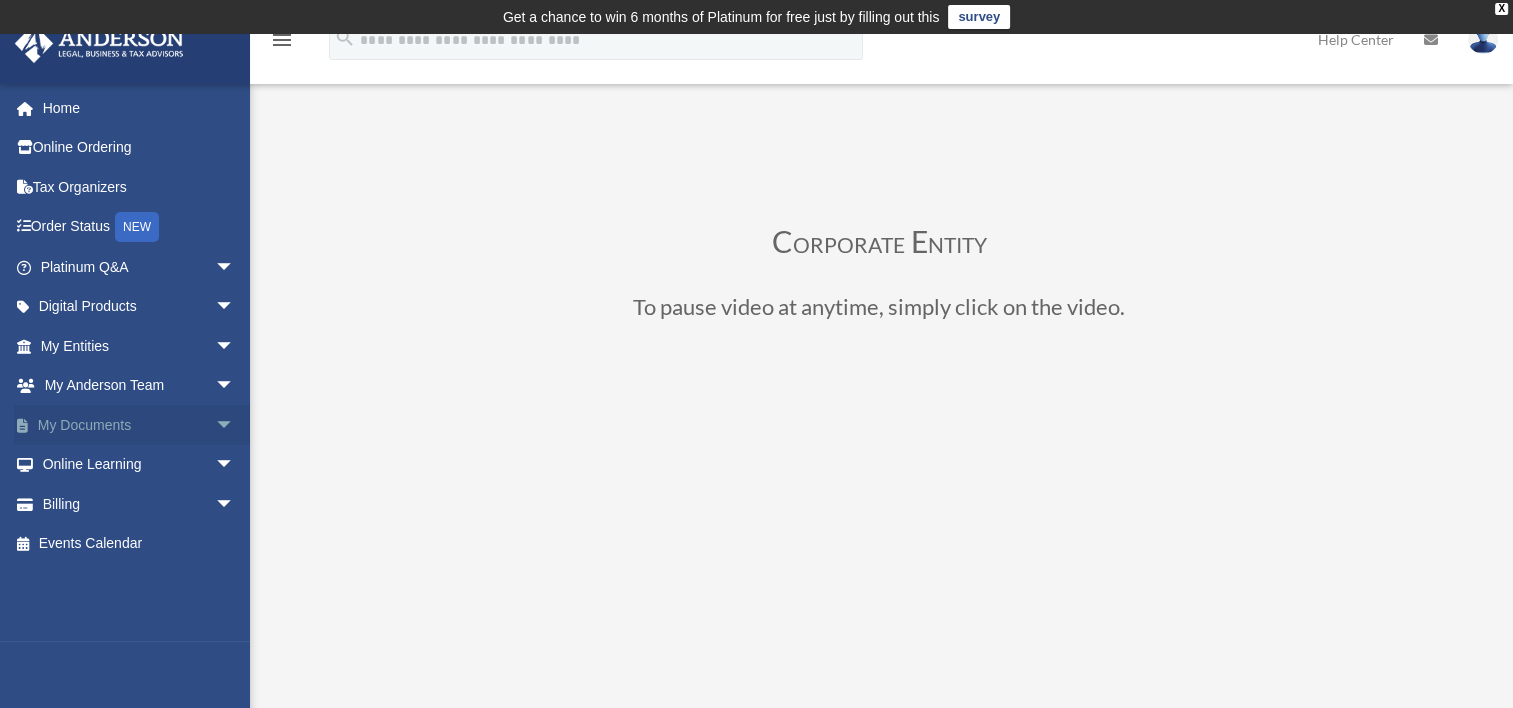 click on "arrow_drop_down" at bounding box center (235, 425) 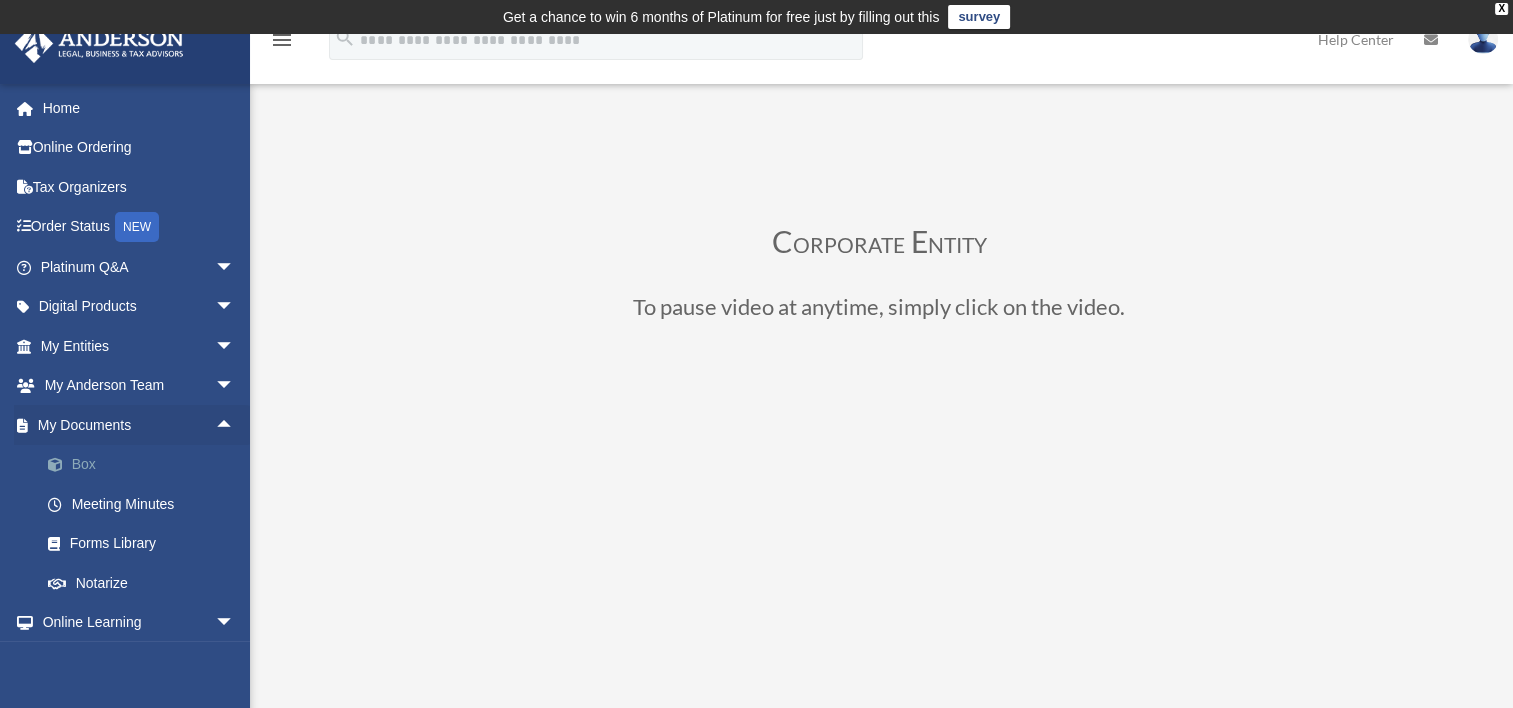 click on "Box" at bounding box center (146, 465) 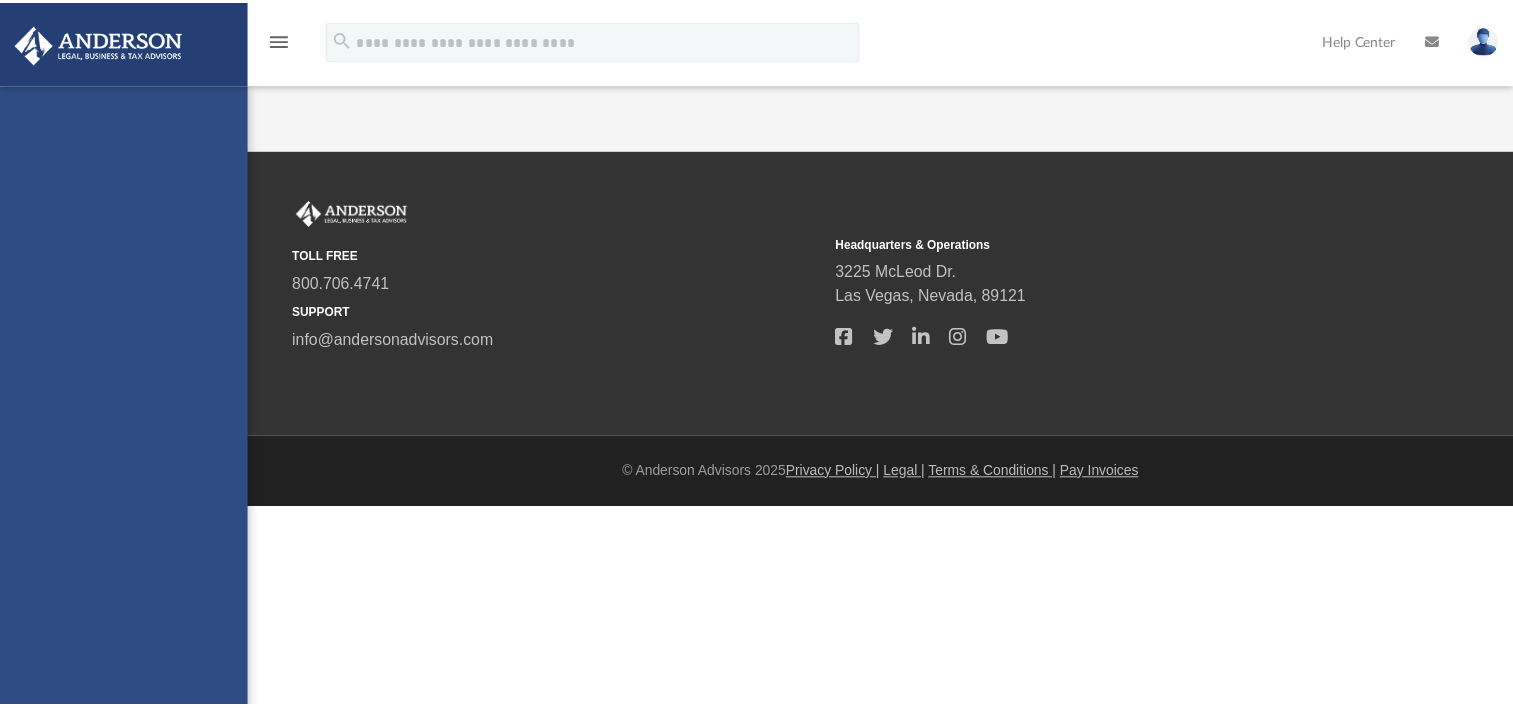 scroll, scrollTop: 0, scrollLeft: 0, axis: both 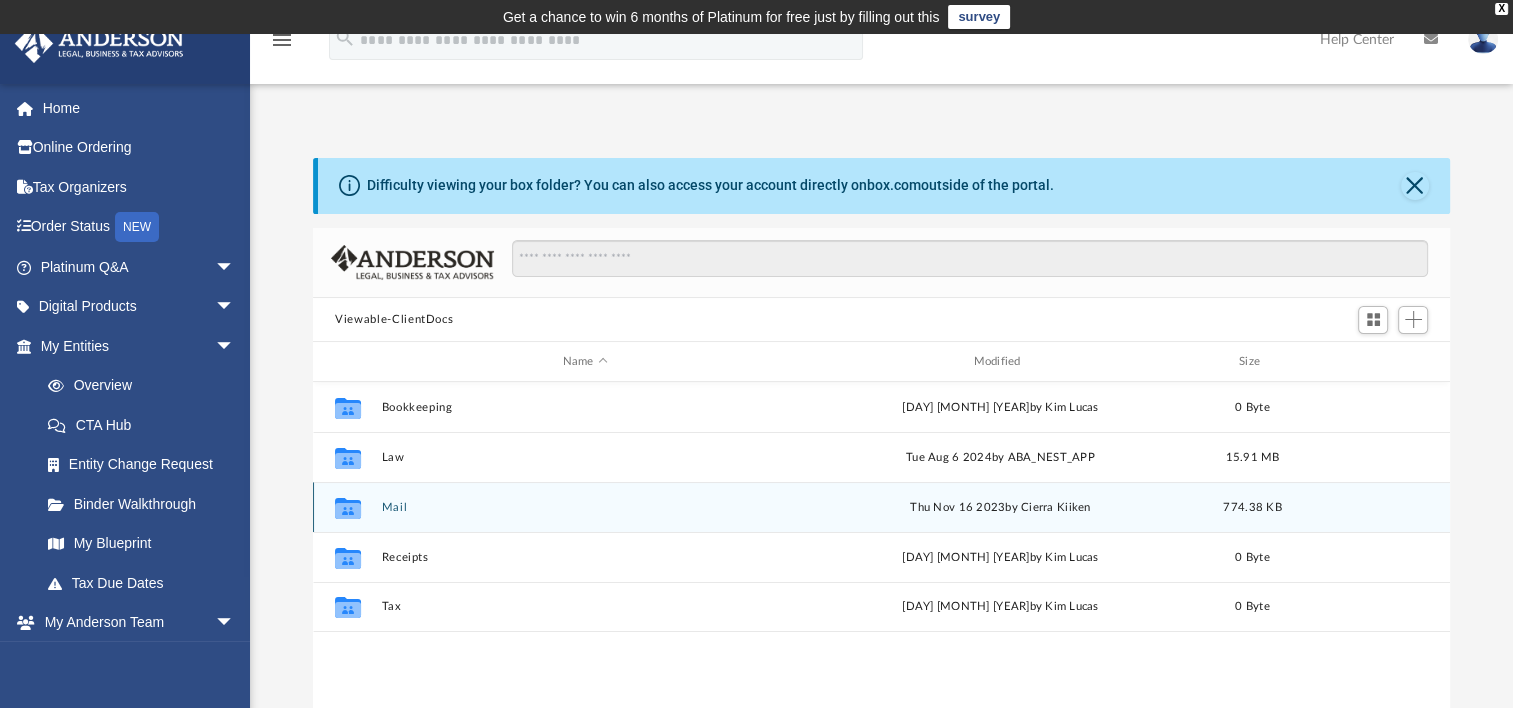click on "Collaborated Folder Mail Thu Nov 16 2023  by Cierra Kiiken 774.38 KB" at bounding box center [881, 507] 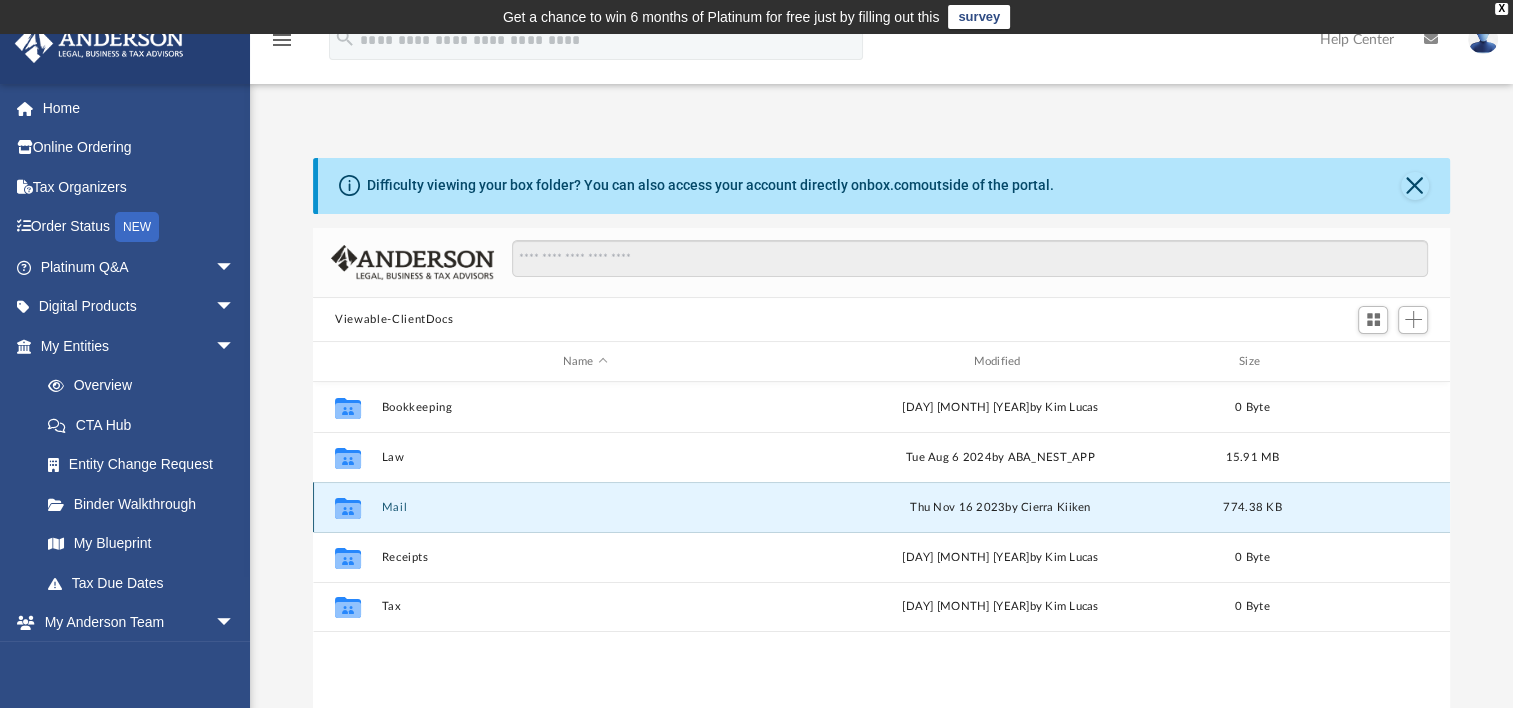 click on "Mail" at bounding box center [585, 507] 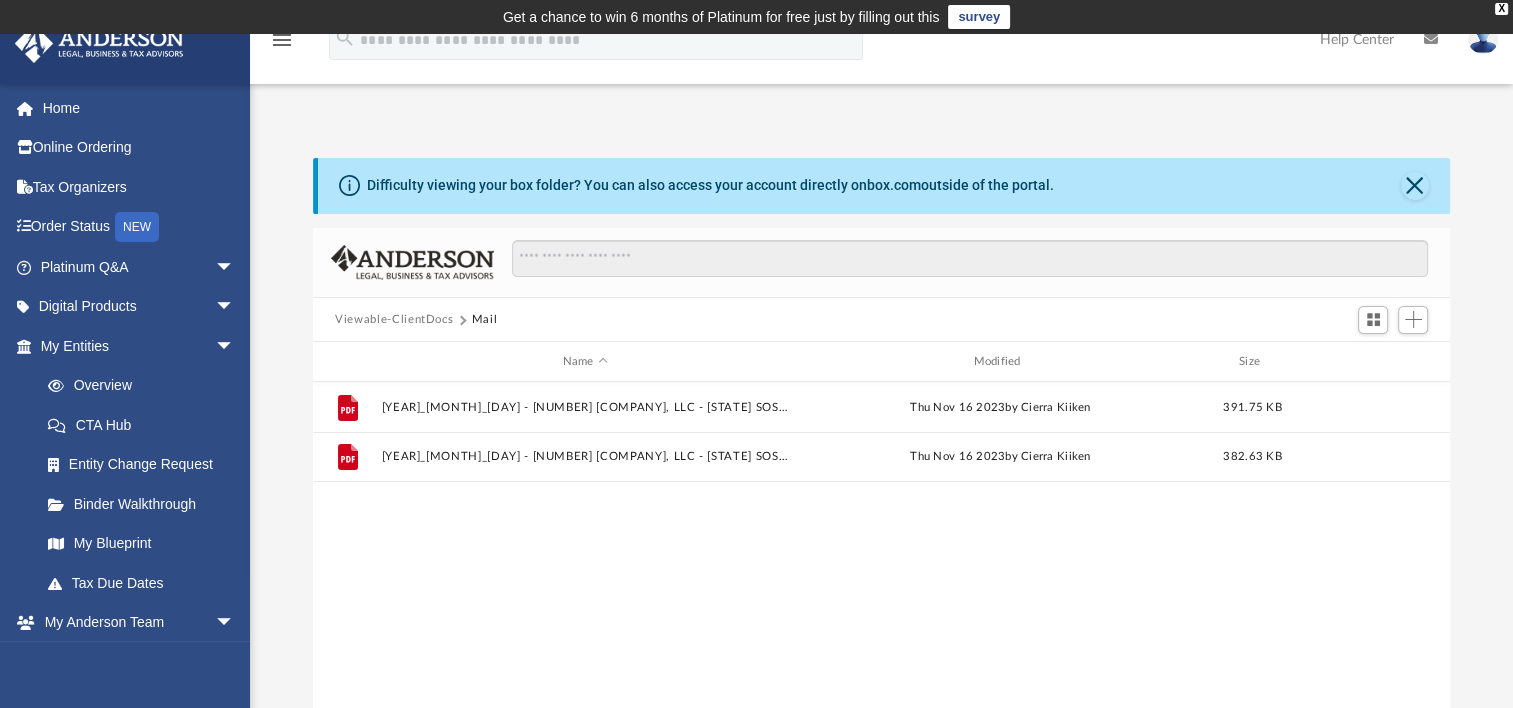 click on "Viewable-ClientDocs" at bounding box center [394, 320] 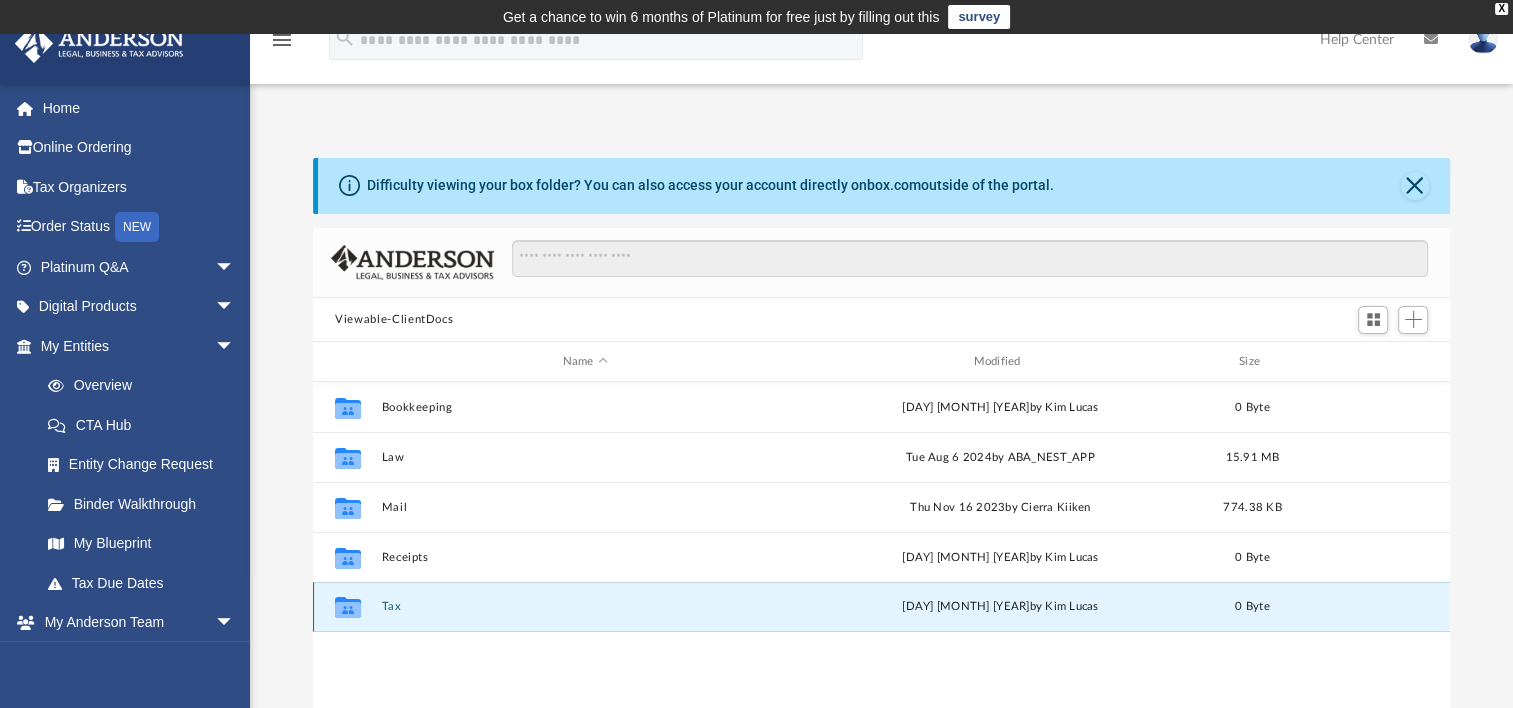 click on "Tax" at bounding box center (585, 606) 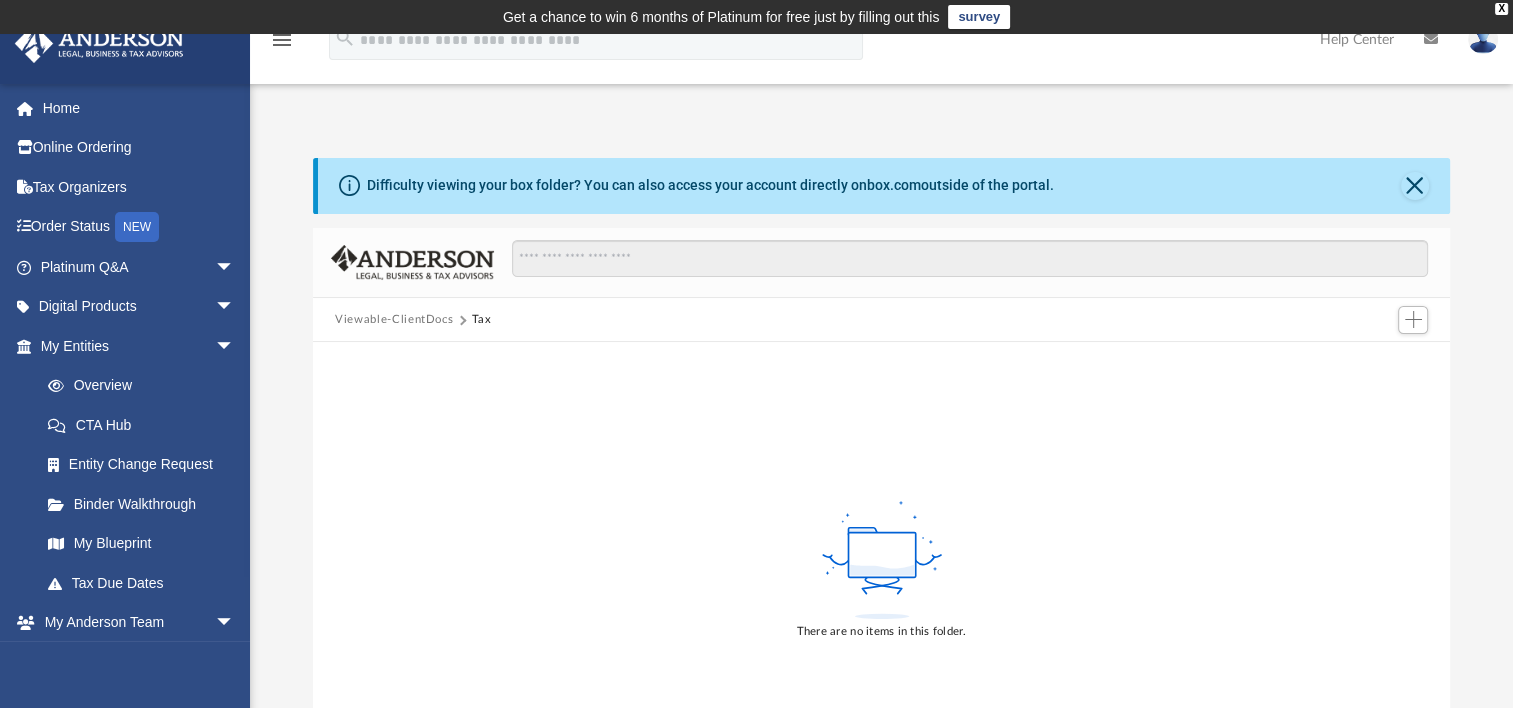 click on "Viewable-ClientDocs" at bounding box center (394, 320) 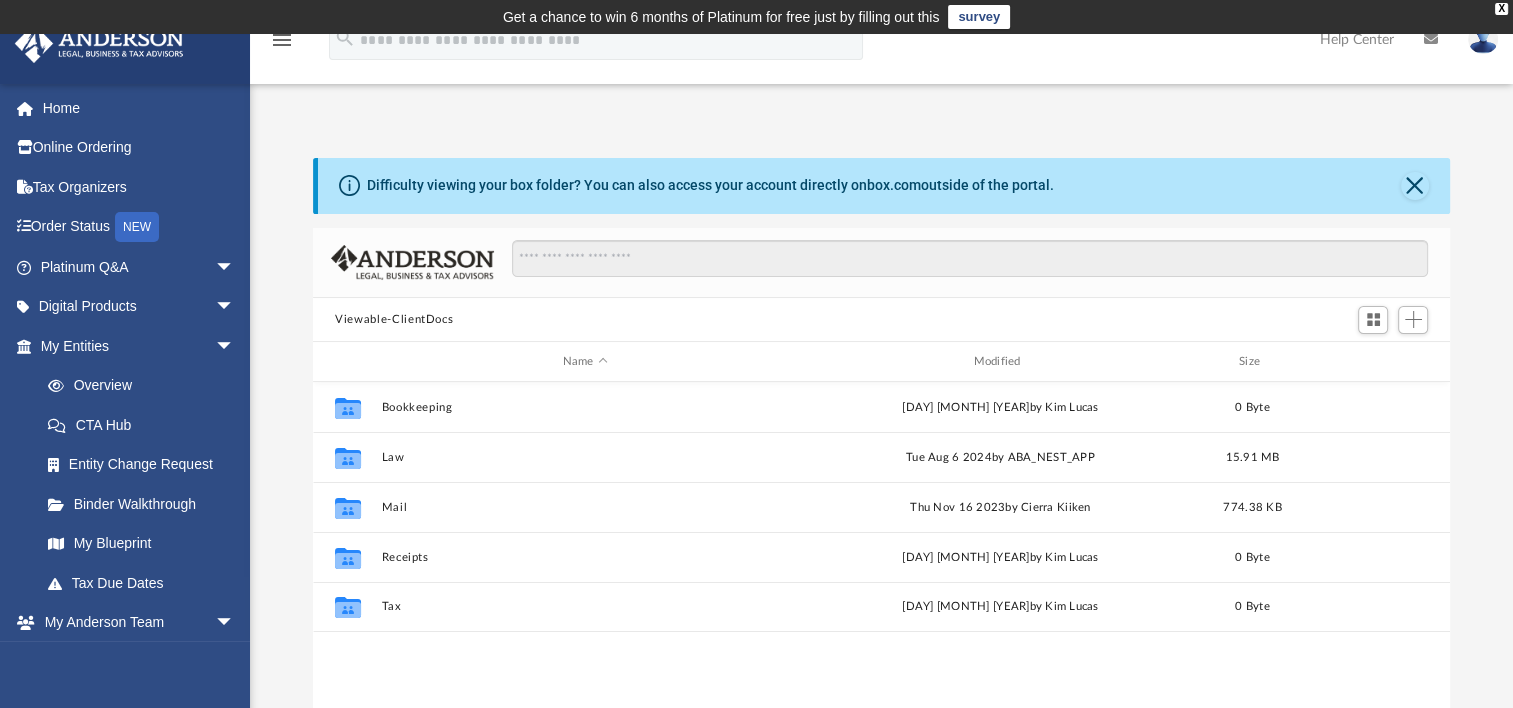 scroll, scrollTop: 16, scrollLeft: 16, axis: both 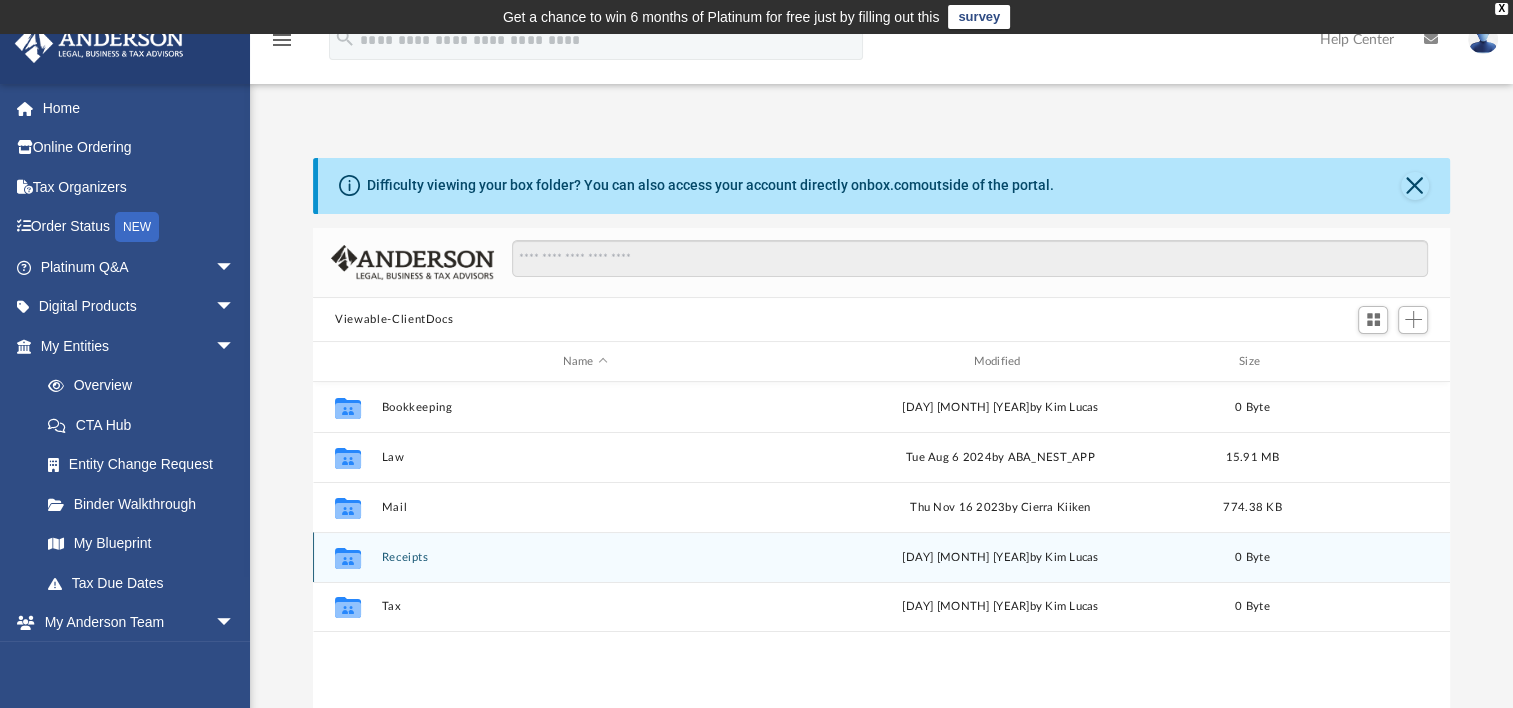 click on "Receipts" at bounding box center [585, 557] 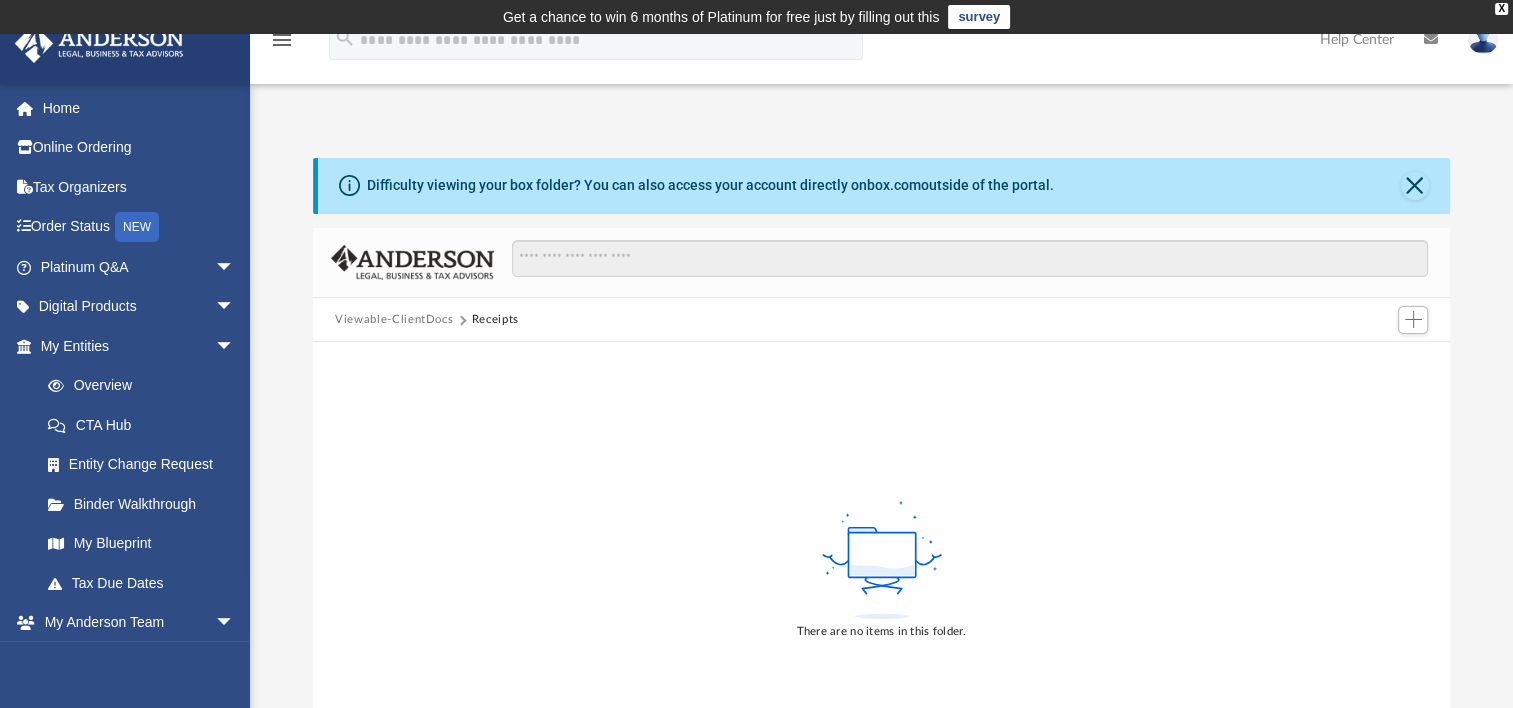 click on "Viewable-ClientDocs" at bounding box center (394, 320) 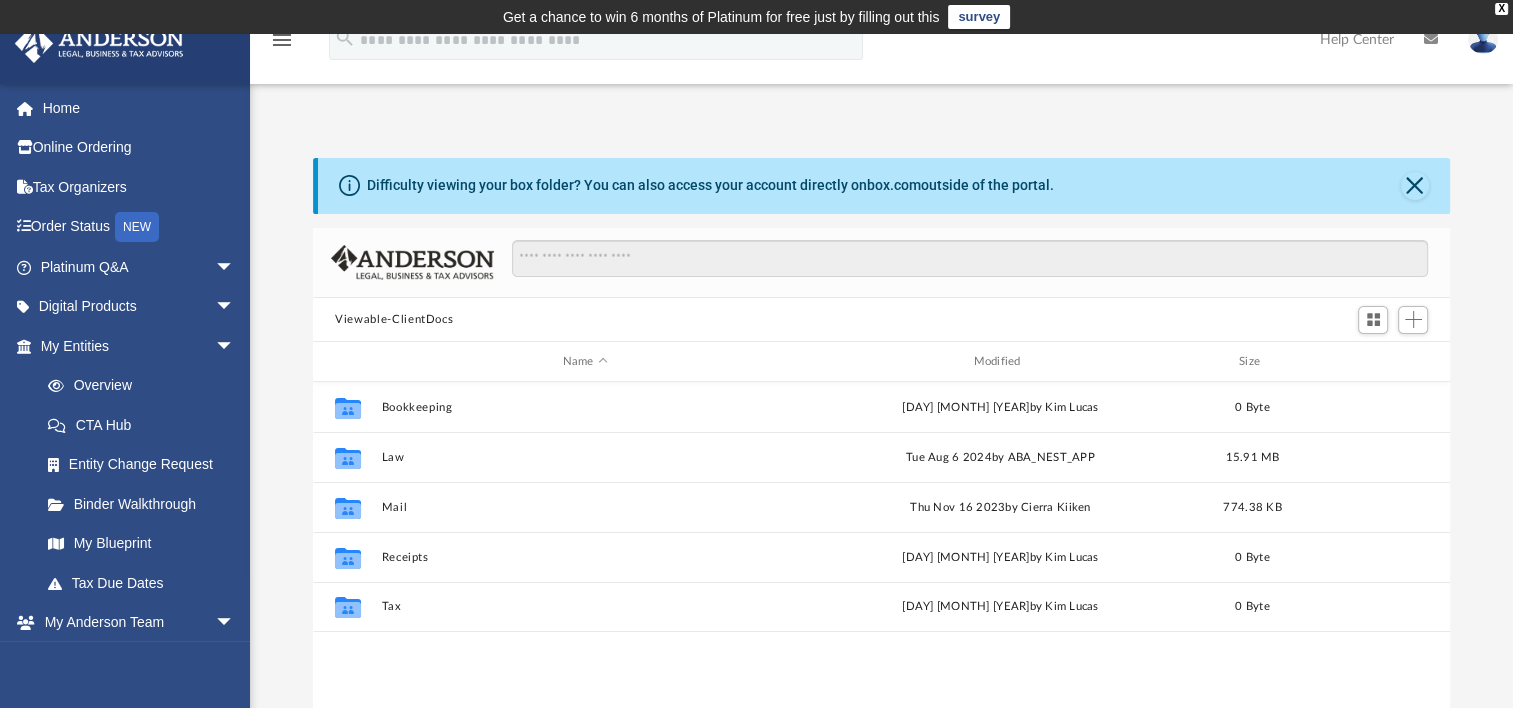 scroll, scrollTop: 16, scrollLeft: 16, axis: both 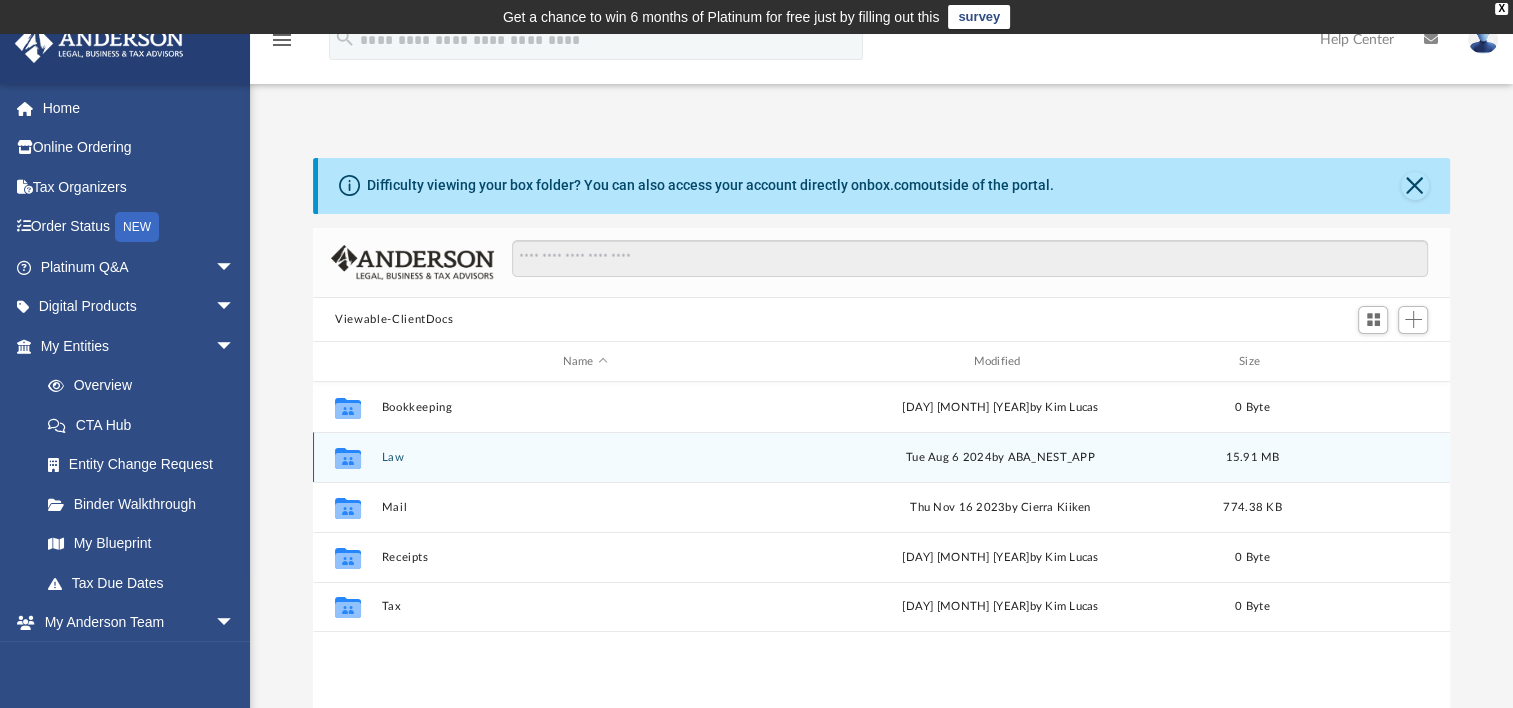 click on "Law" at bounding box center [585, 457] 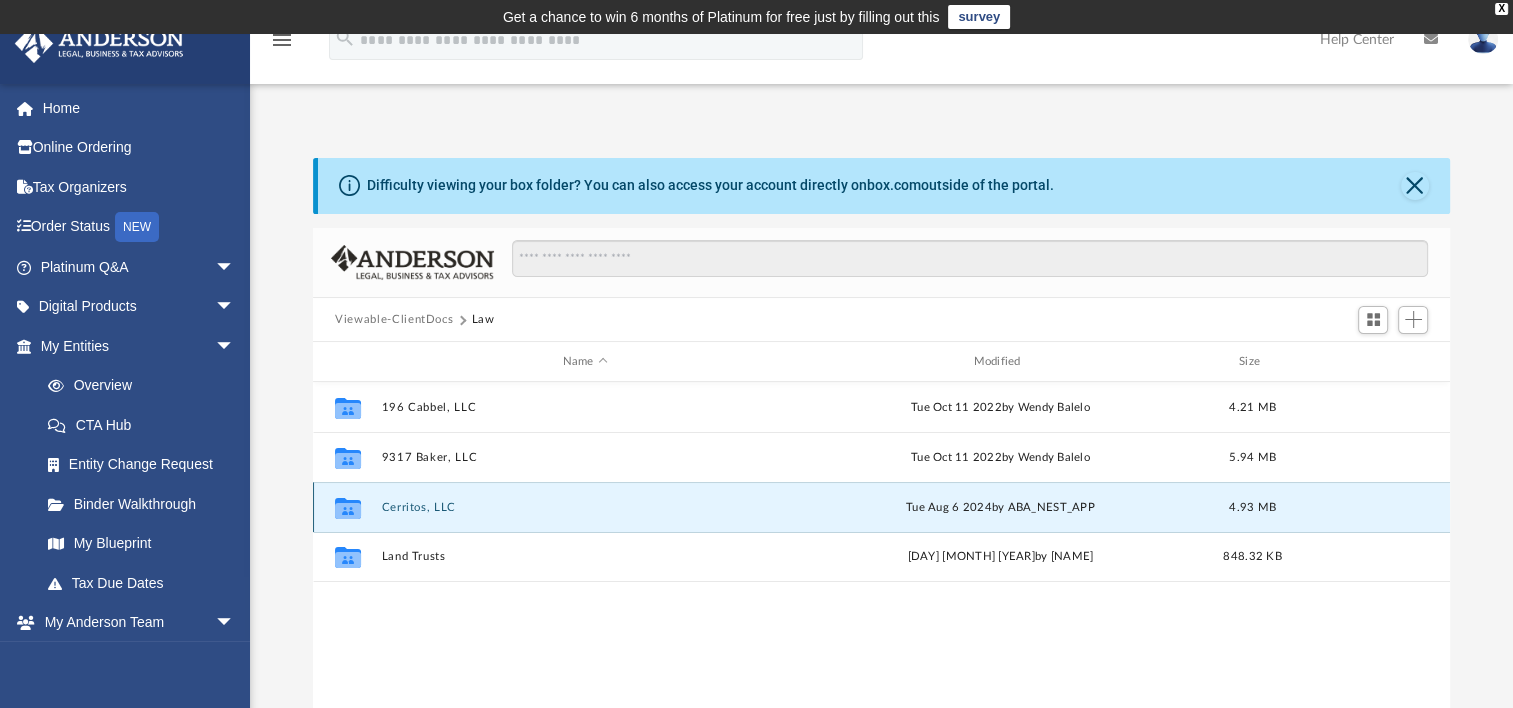 click on "Cerritos, LLC" at bounding box center (585, 507) 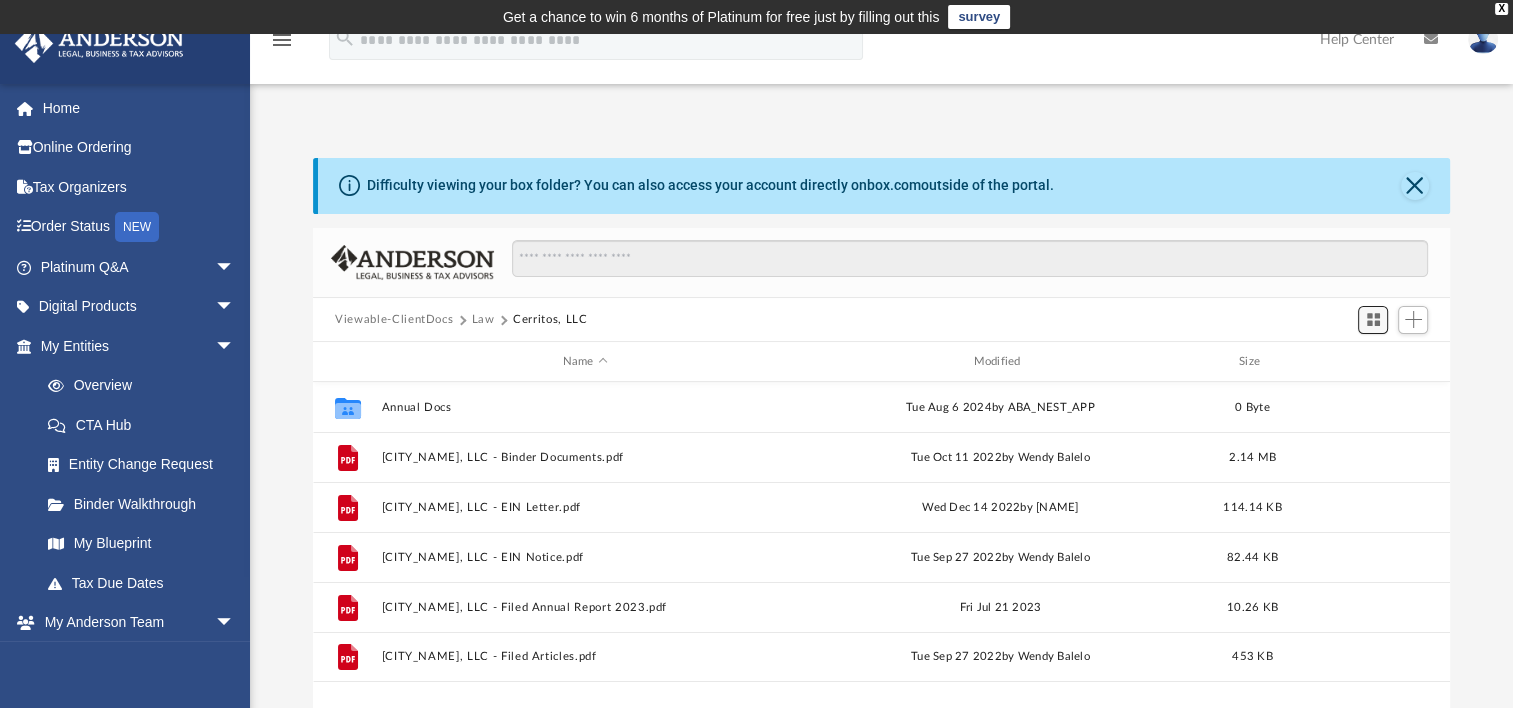click at bounding box center [1373, 319] 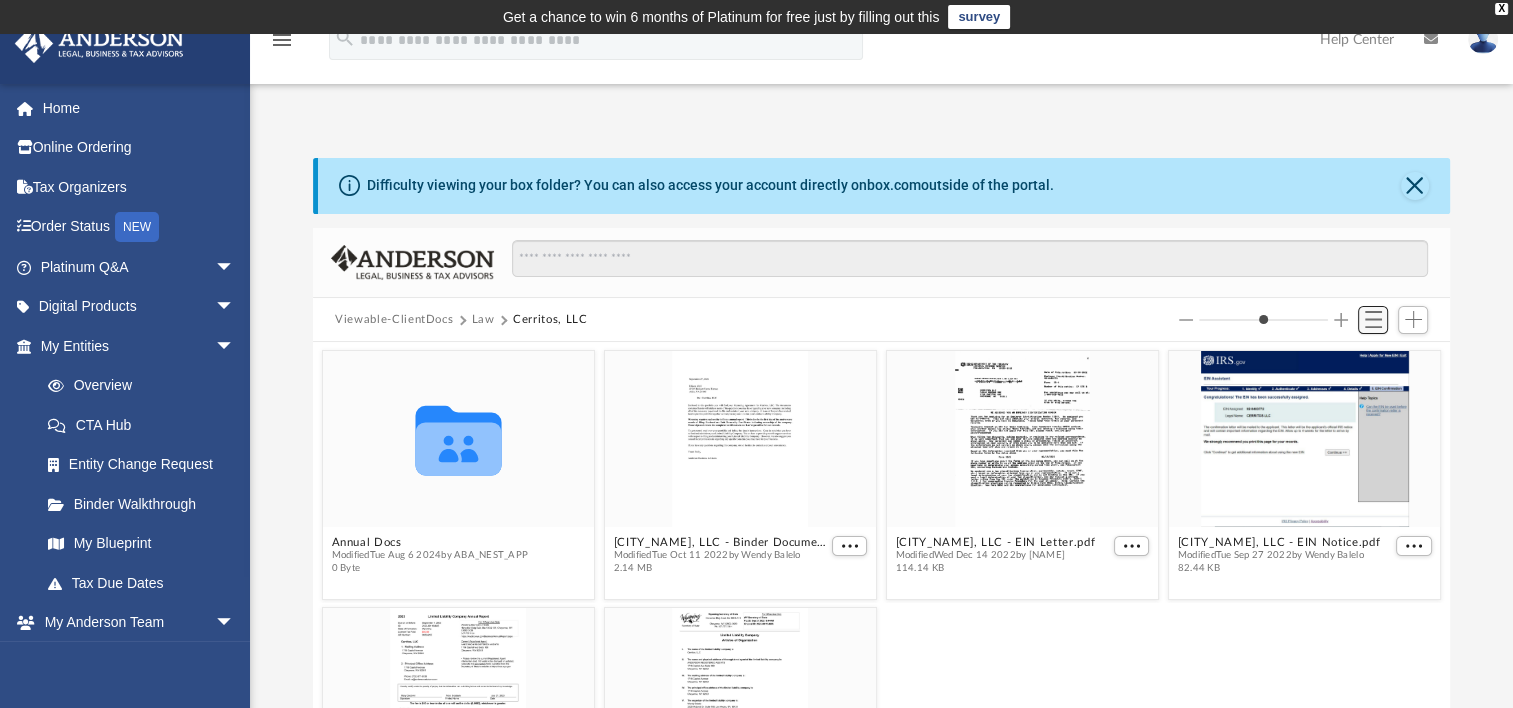 scroll, scrollTop: 16, scrollLeft: 16, axis: both 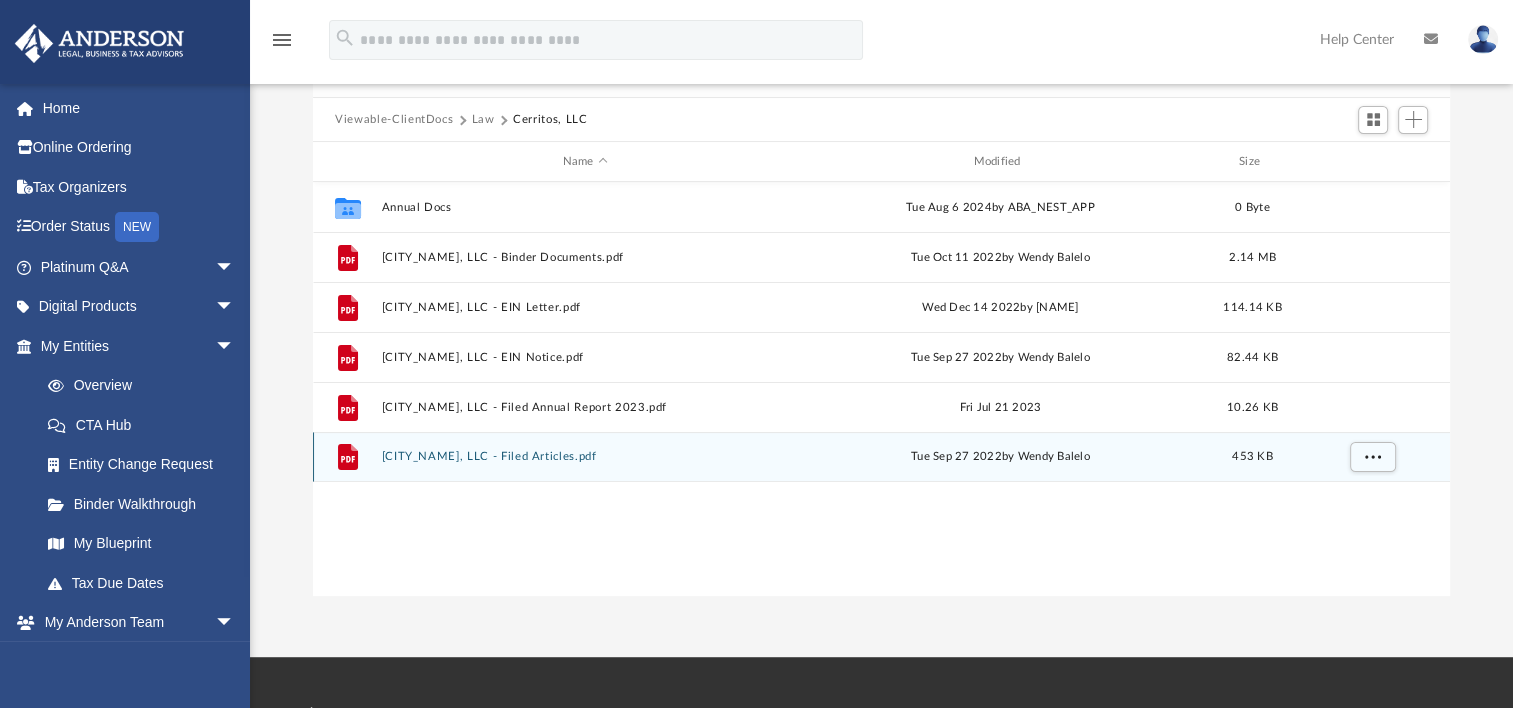 click on "Cerritos, LLC - Filed Articles.pdf" at bounding box center [585, 456] 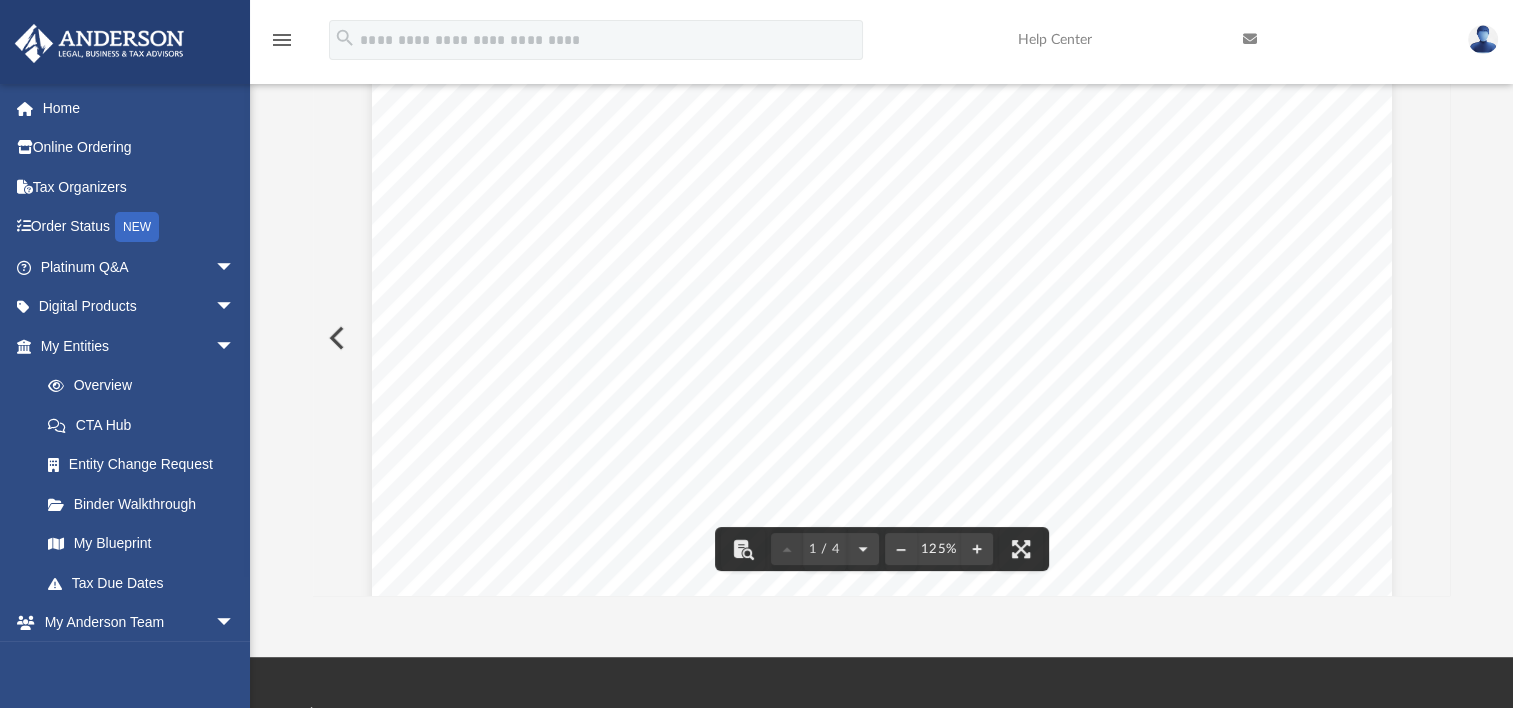 scroll, scrollTop: 0, scrollLeft: 0, axis: both 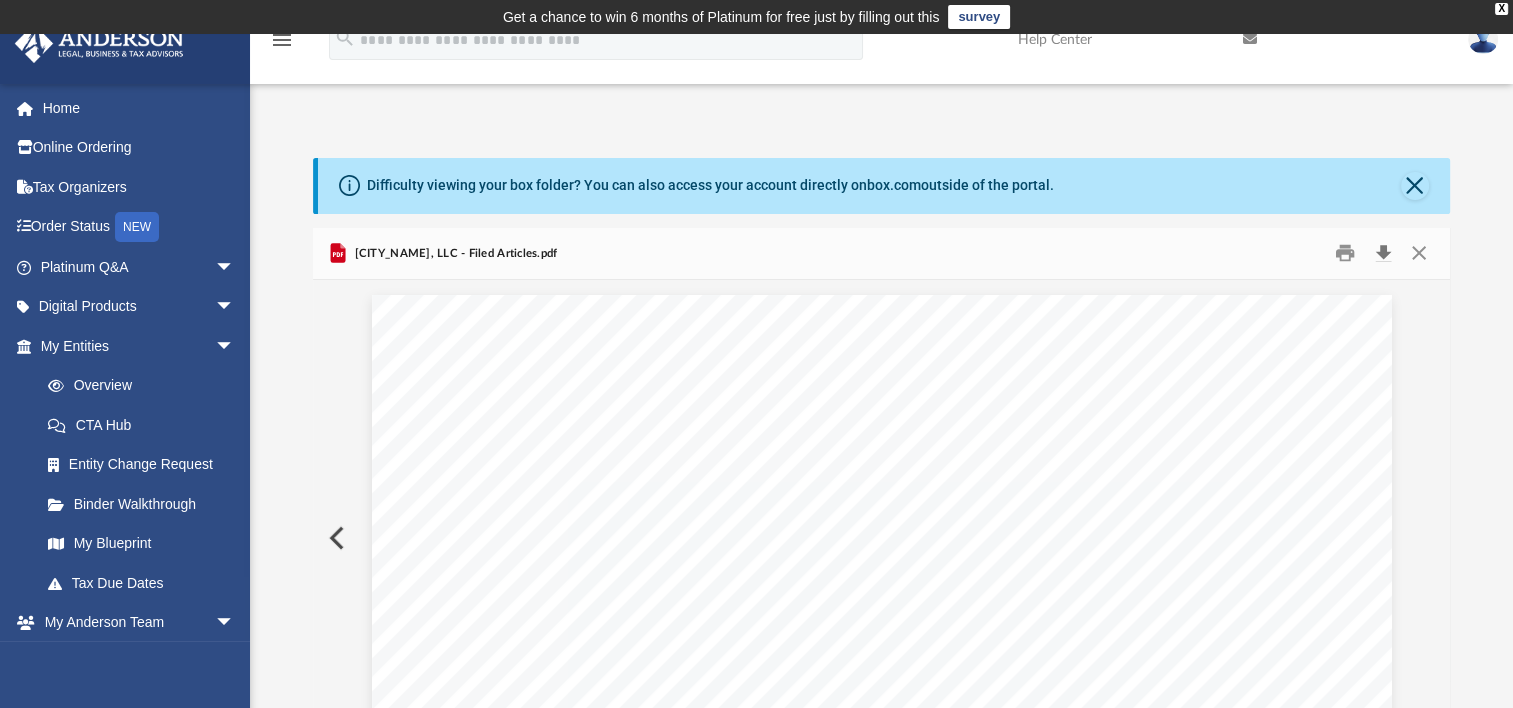 click at bounding box center [1383, 253] 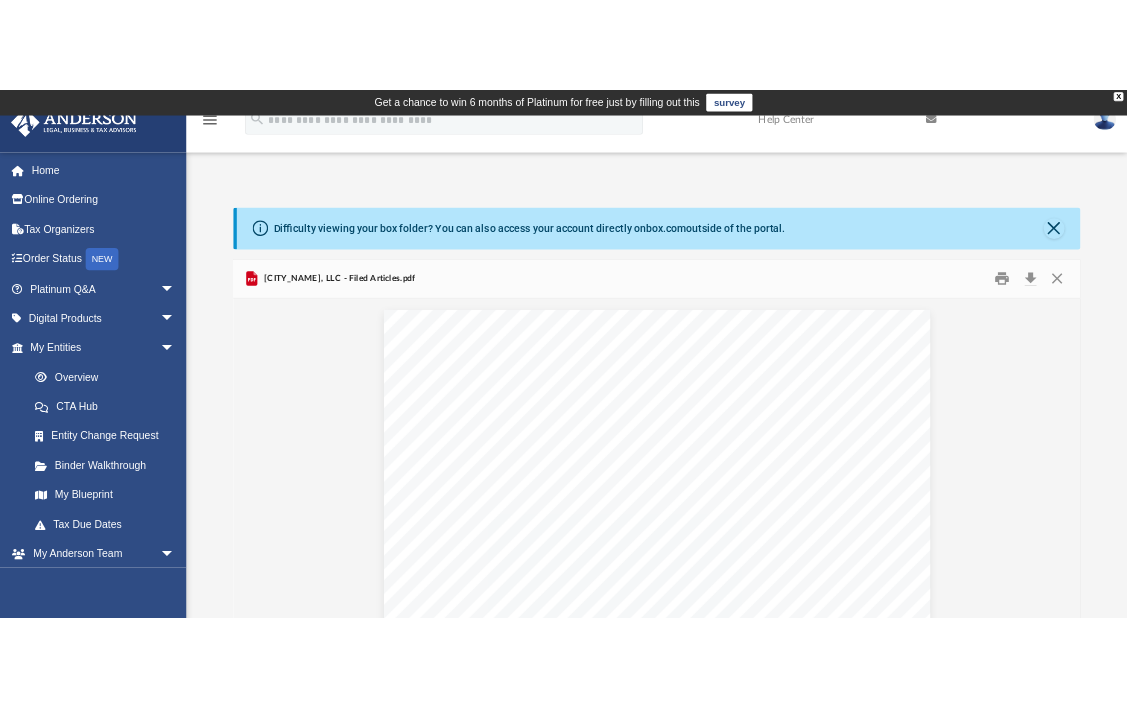 scroll, scrollTop: 16, scrollLeft: 16, axis: both 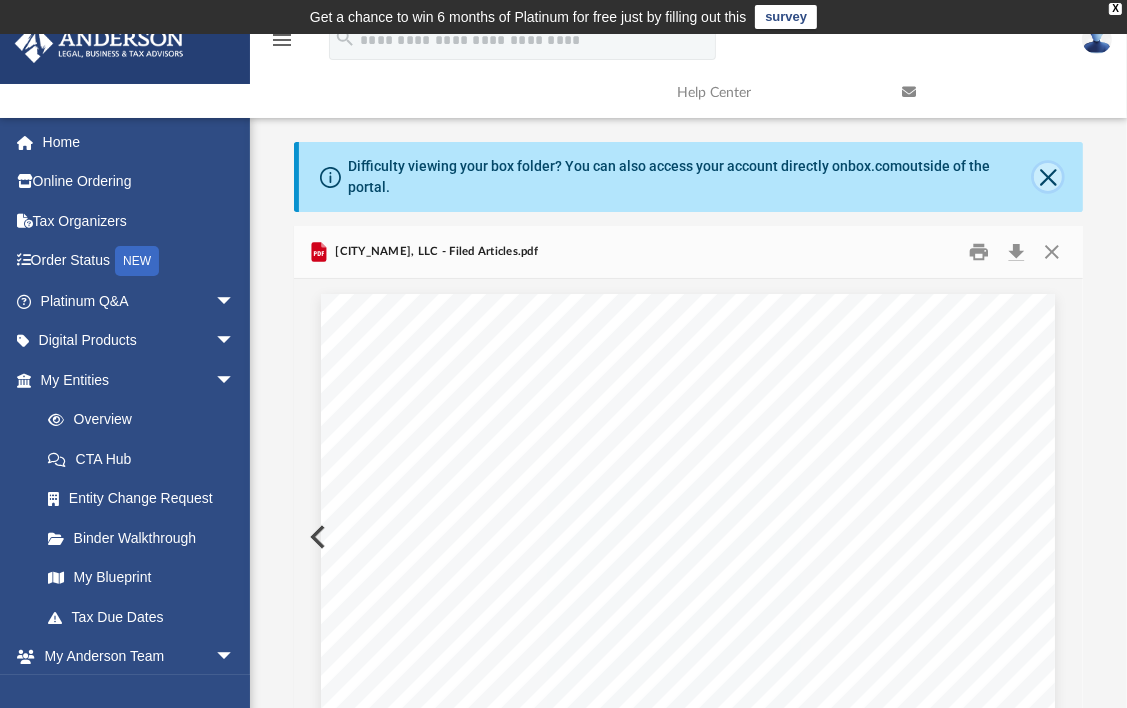 click 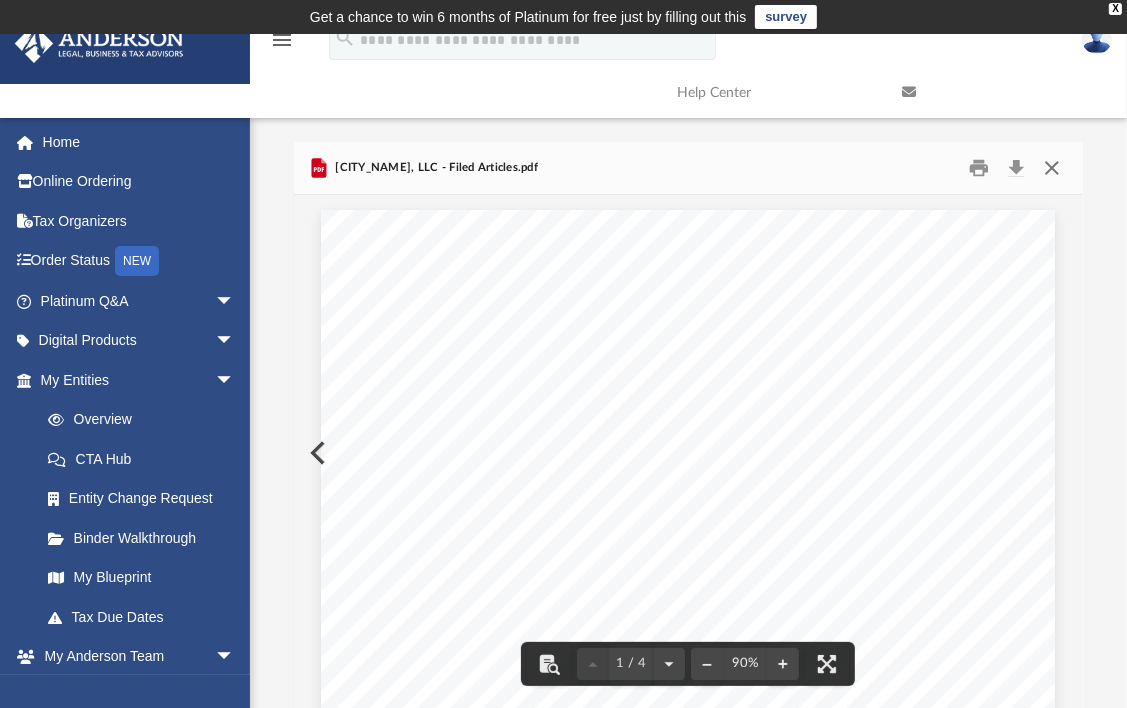 click at bounding box center [1052, 167] 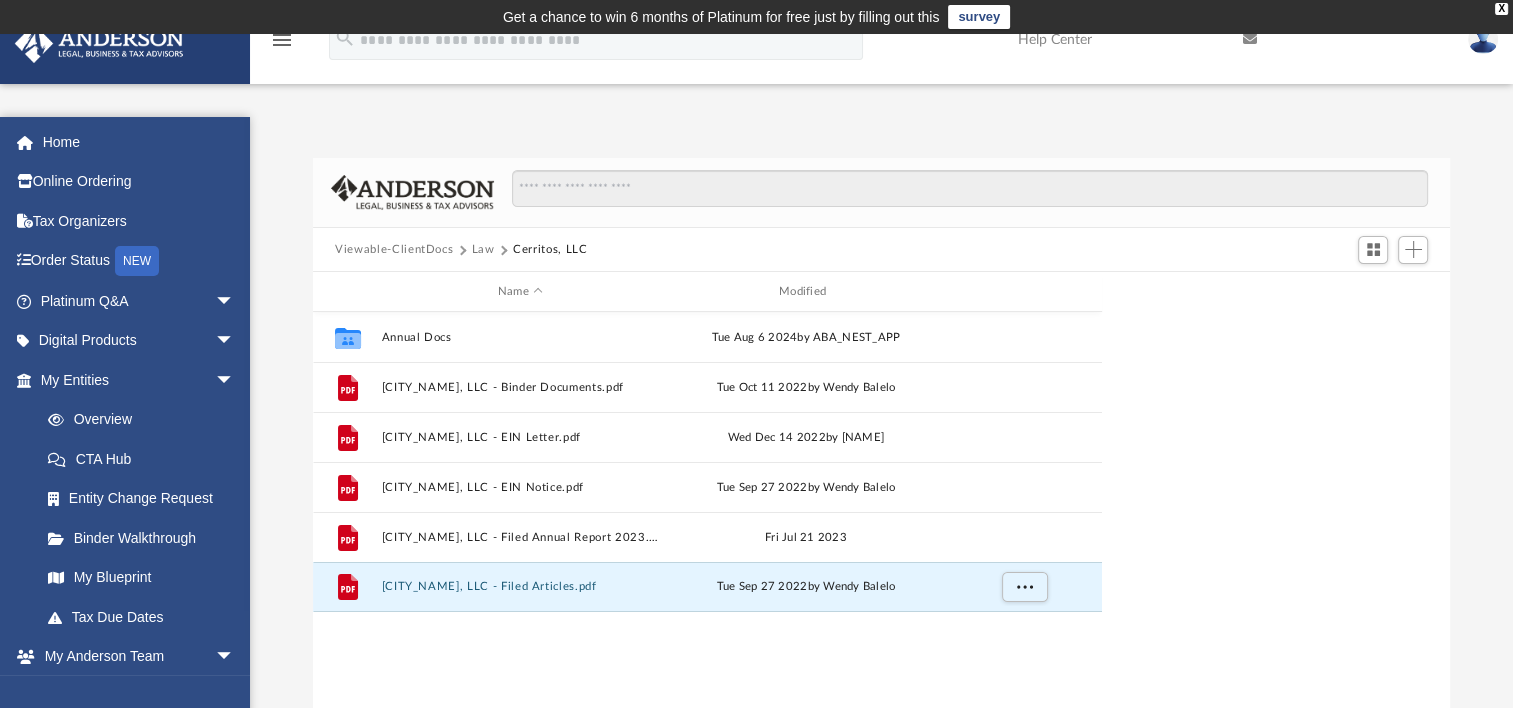 scroll, scrollTop: 439, scrollLeft: 1120, axis: both 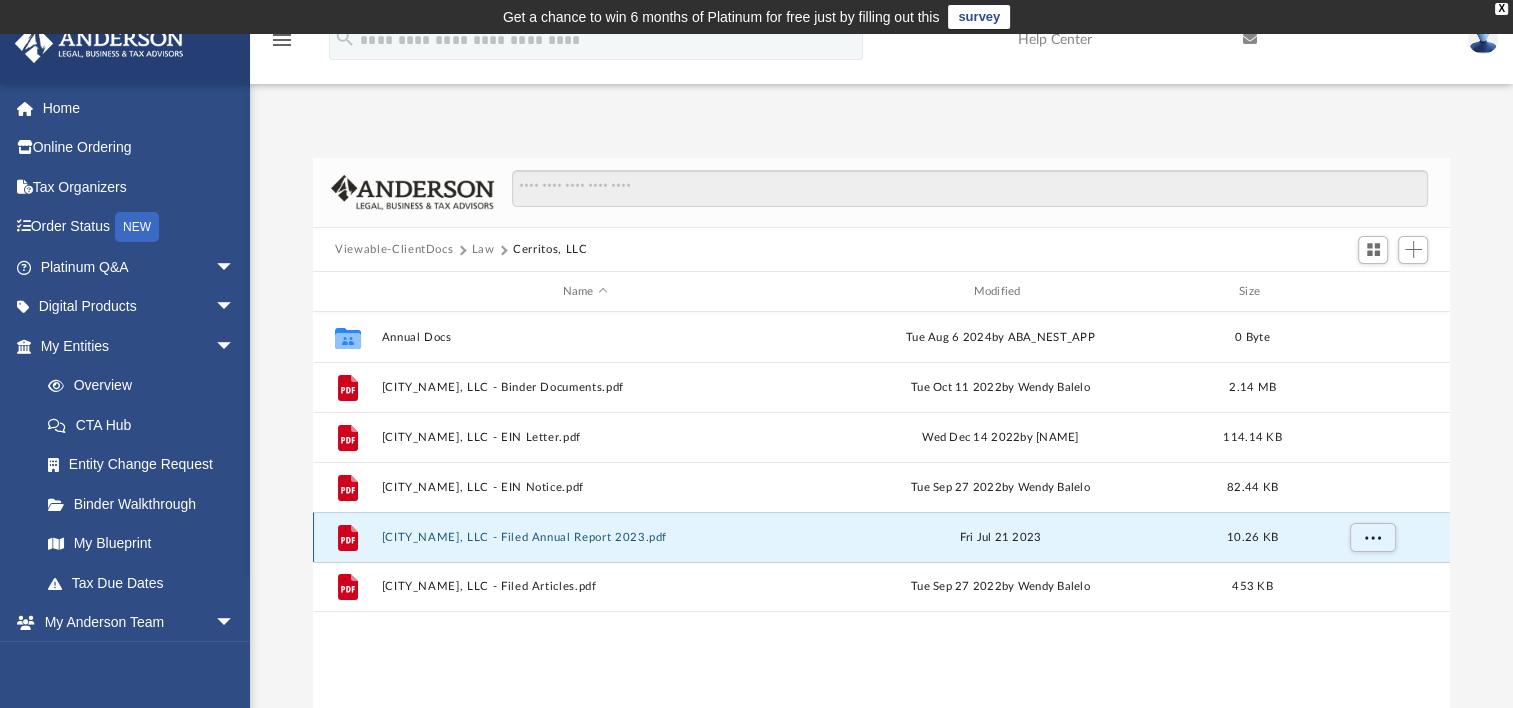 click on "Cerritos, LLC - Filed Annual Report 2023.pdf" at bounding box center [585, 537] 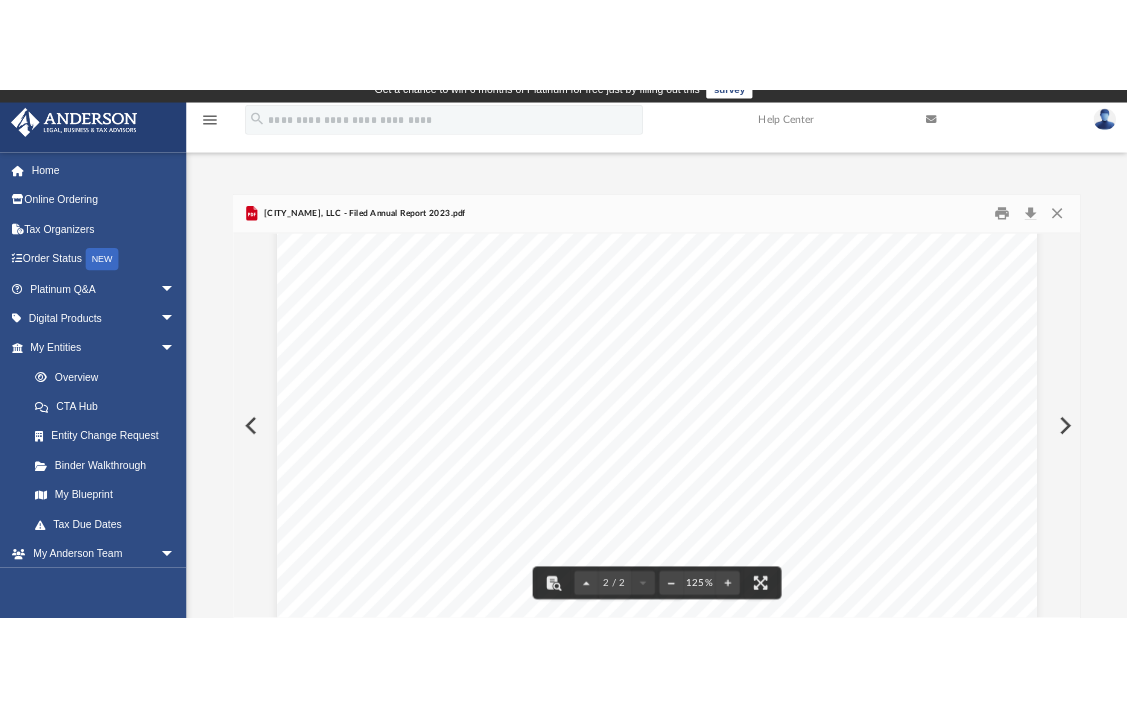 scroll, scrollTop: 2184, scrollLeft: 0, axis: vertical 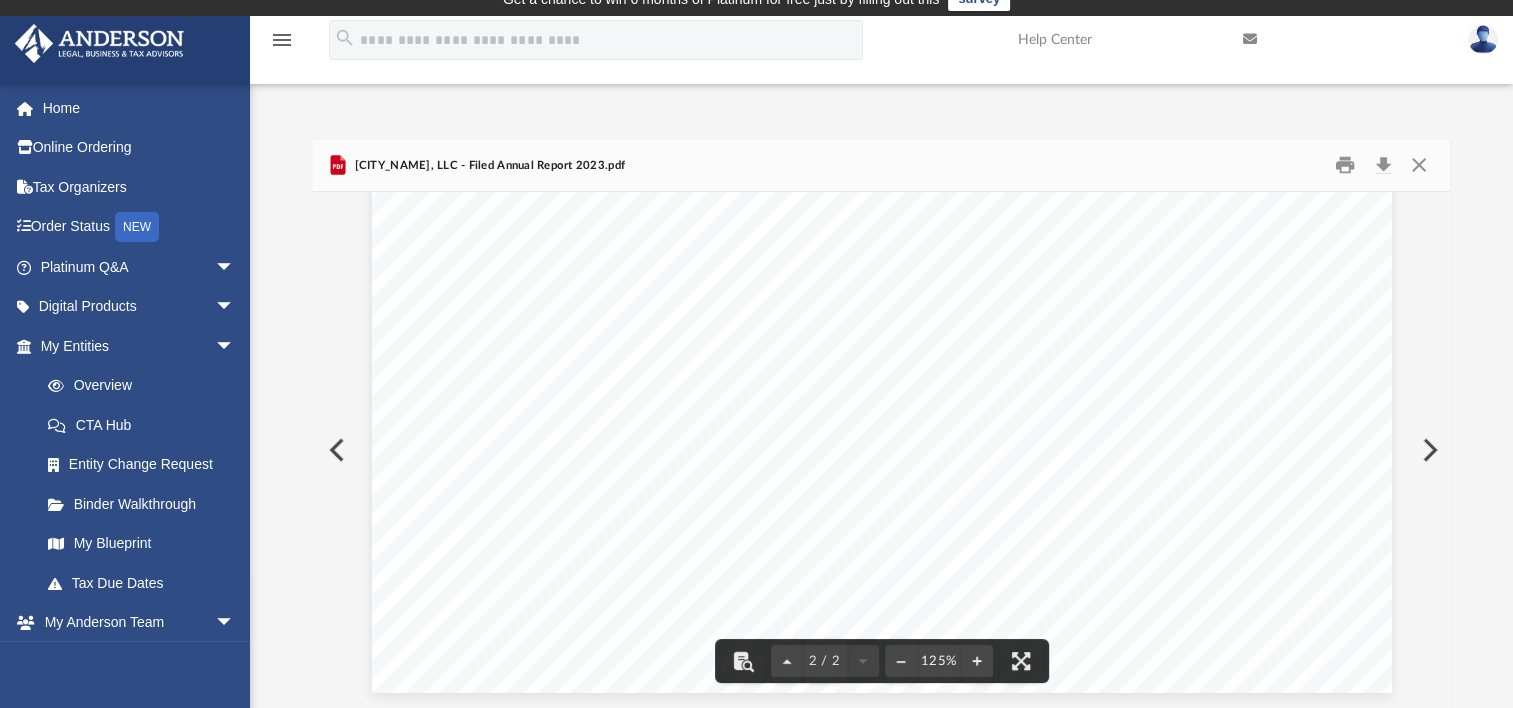 click at bounding box center (1428, 450) 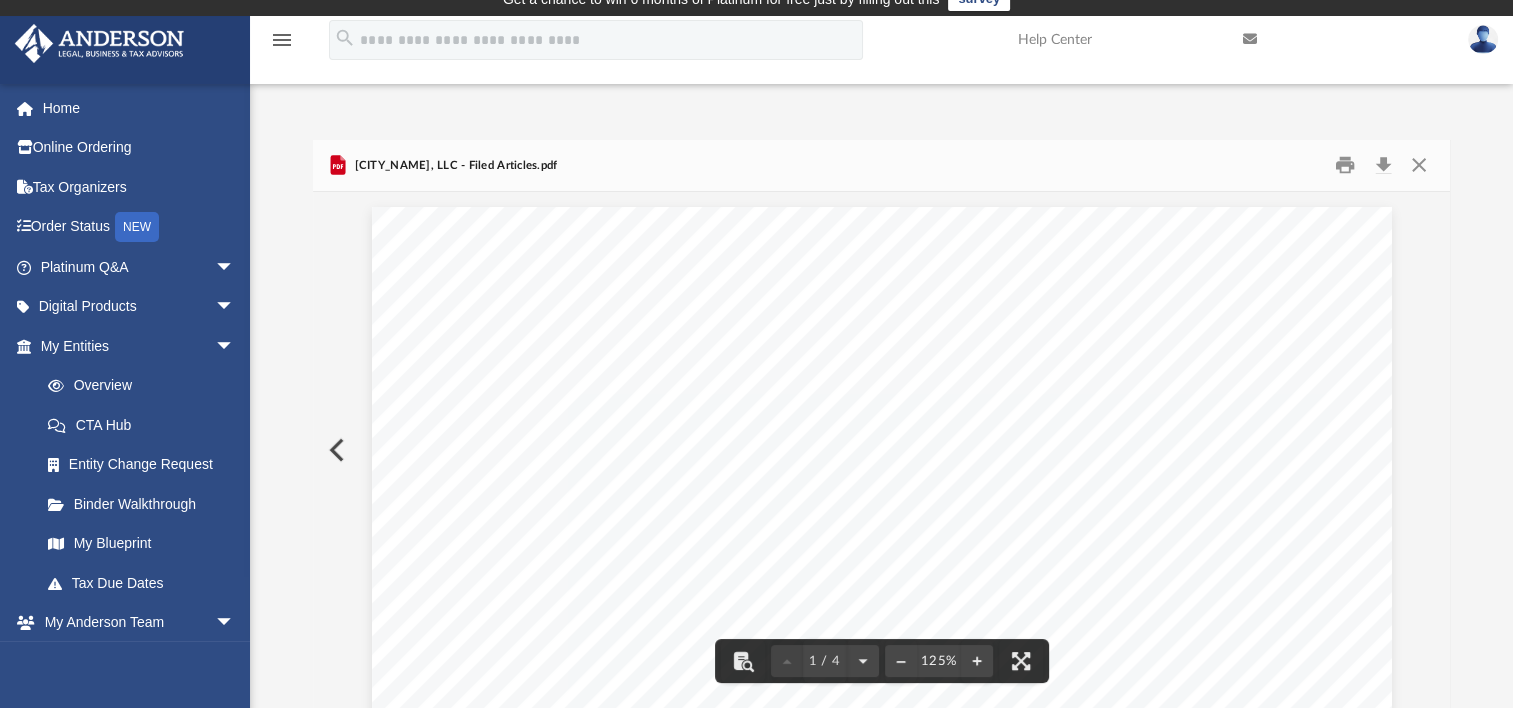 click at bounding box center (335, 450) 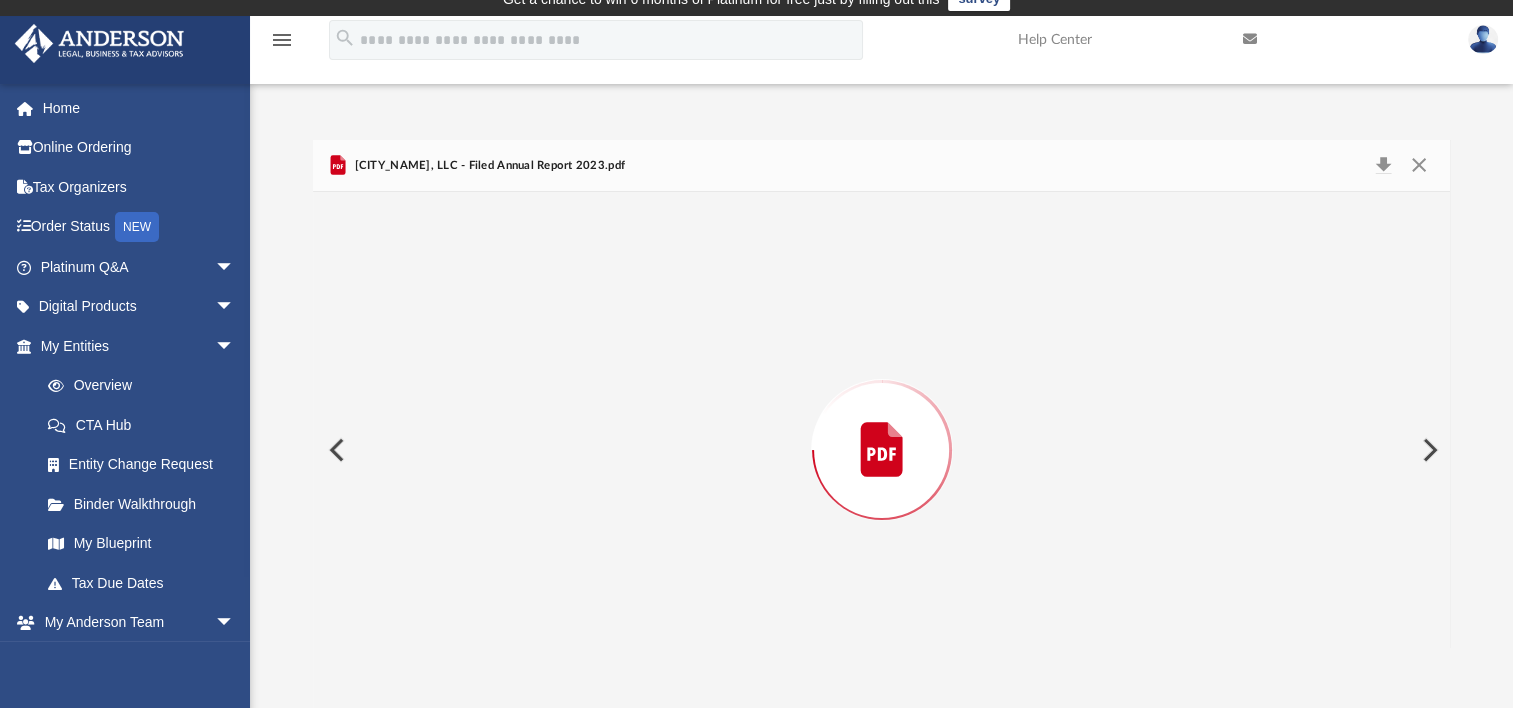 click at bounding box center [335, 450] 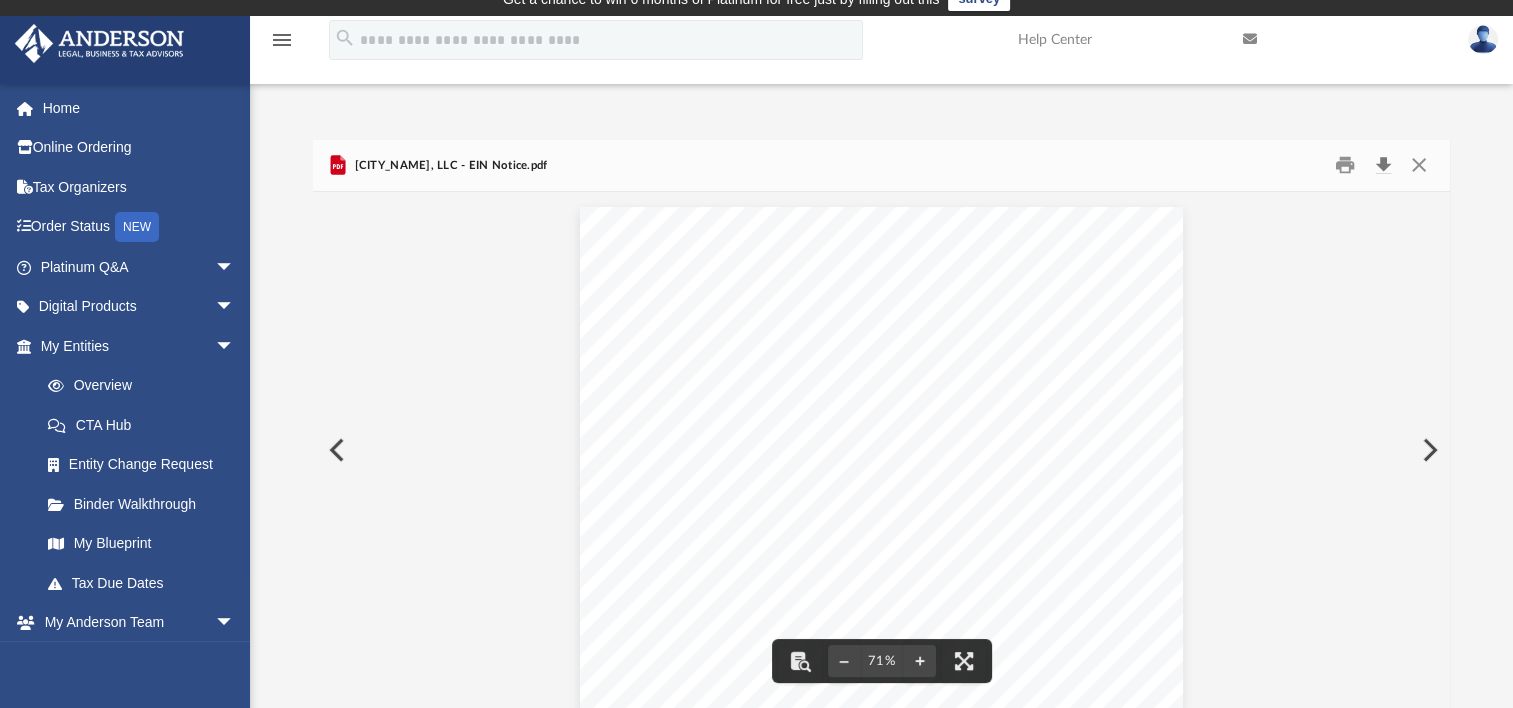 click at bounding box center [1383, 165] 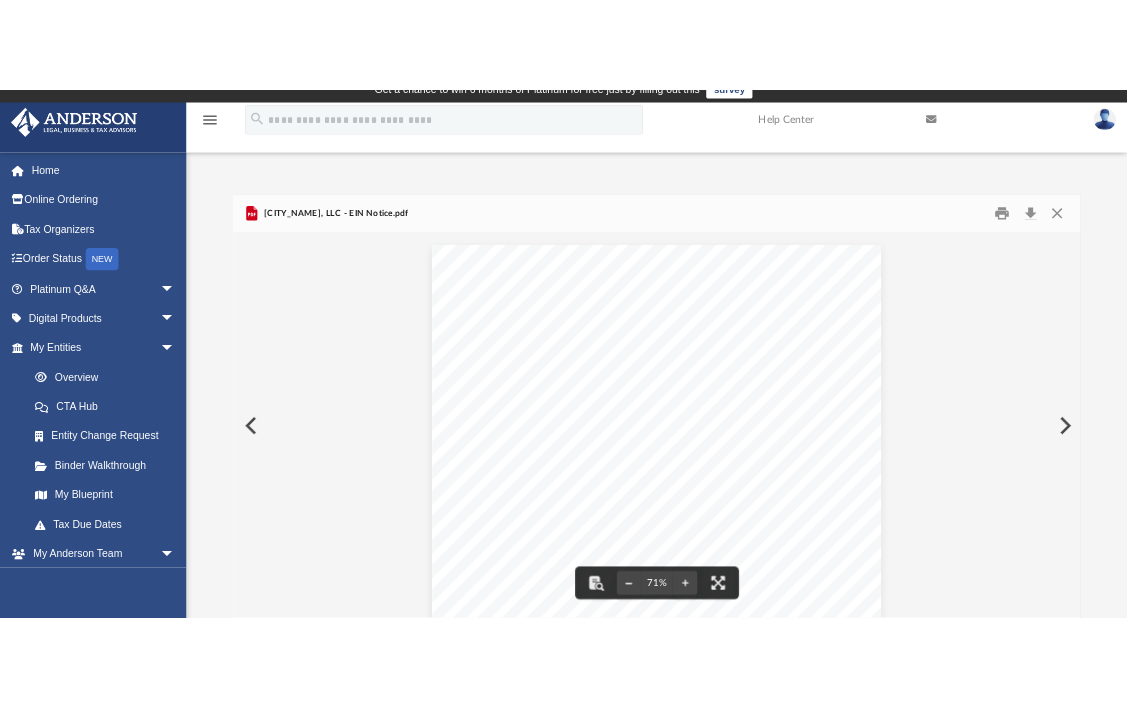 scroll, scrollTop: 16, scrollLeft: 16, axis: both 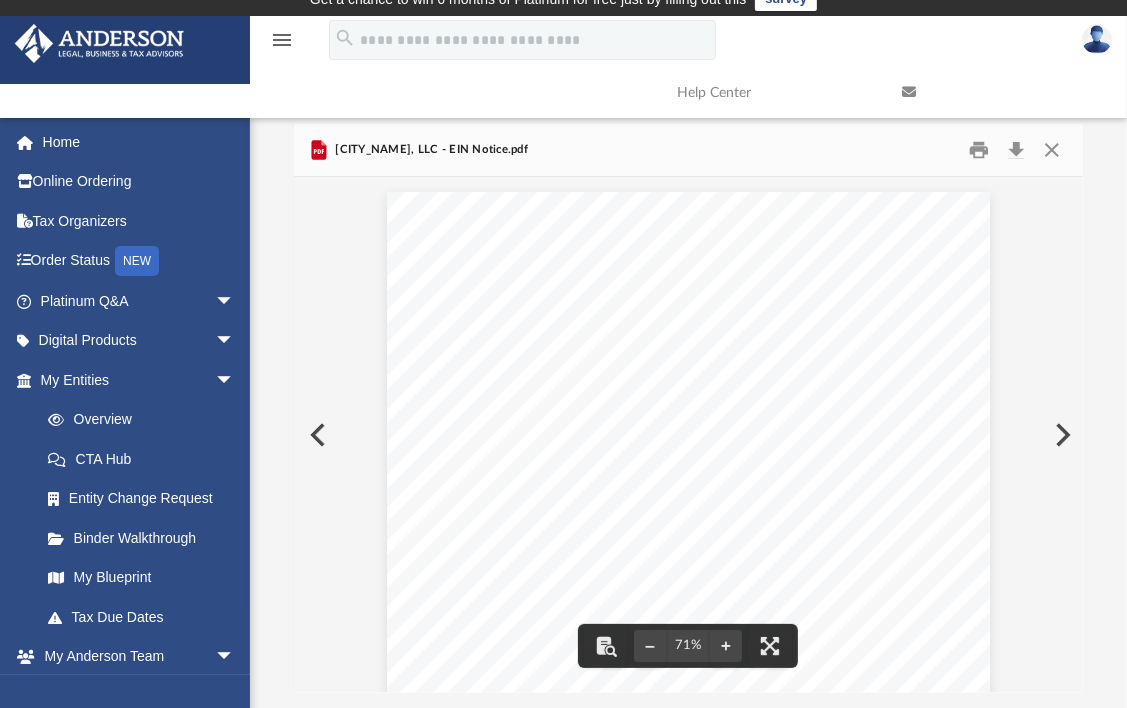click at bounding box center [316, 435] 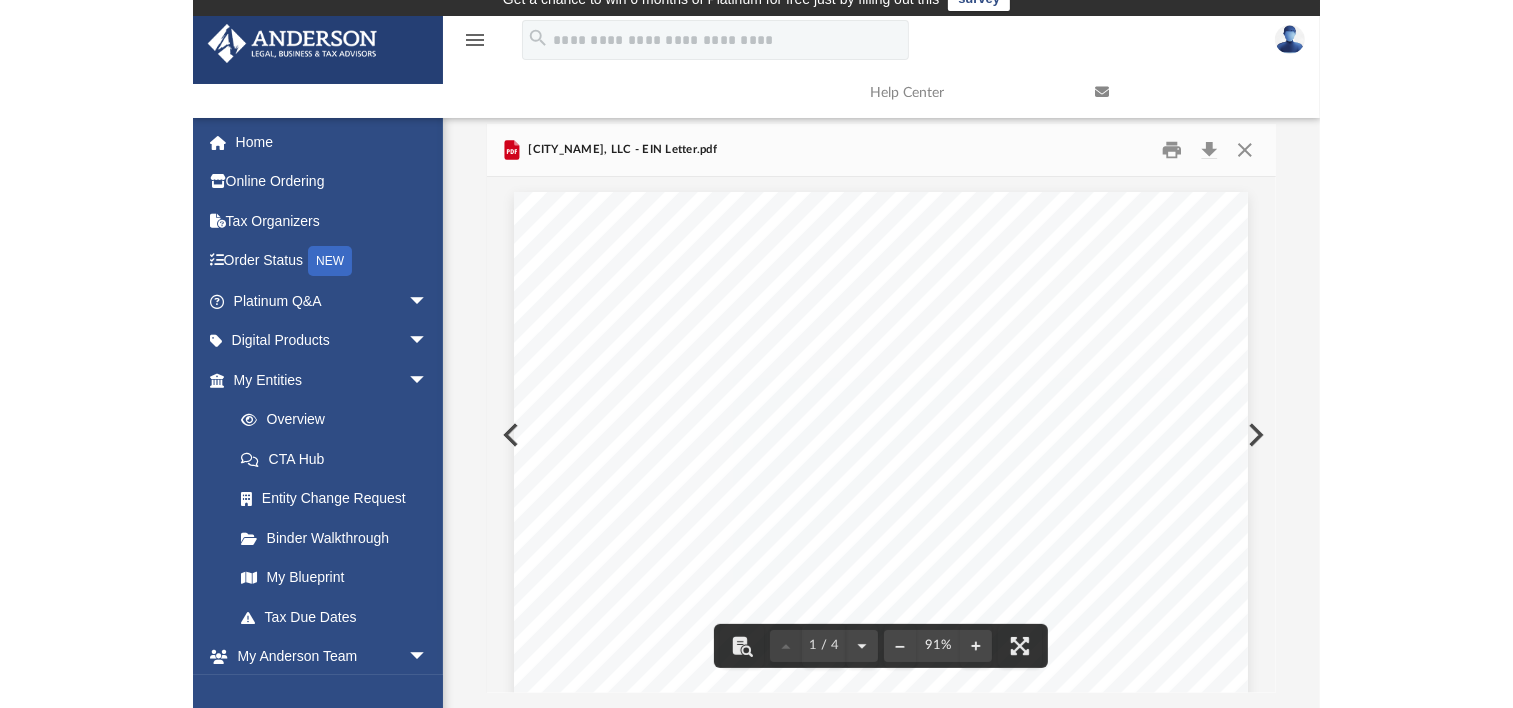 scroll, scrollTop: 439, scrollLeft: 1120, axis: both 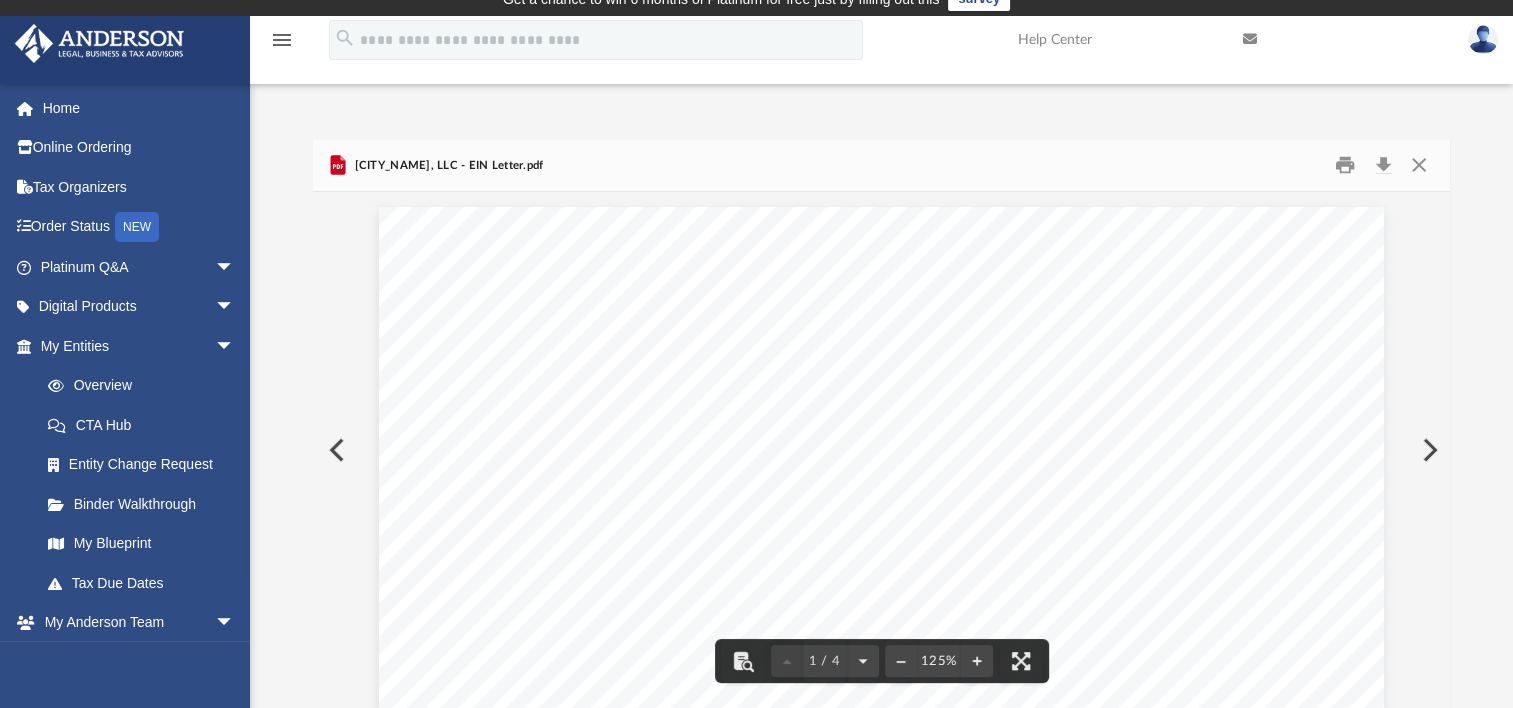 click at bounding box center (335, 450) 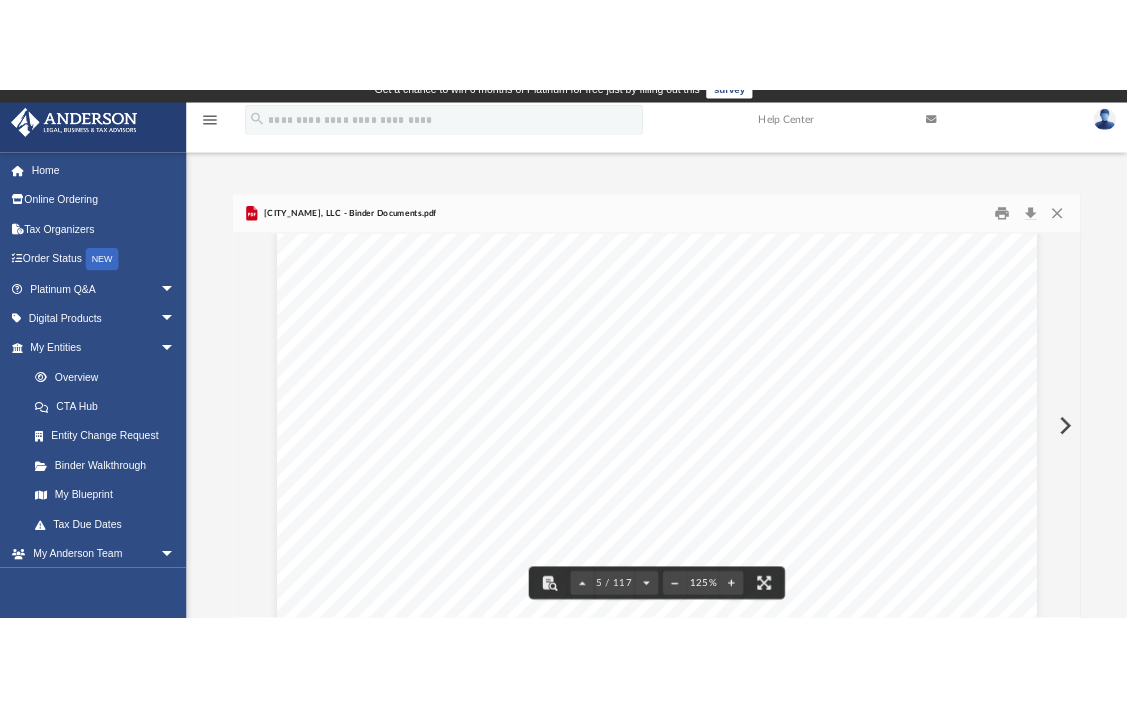 scroll, scrollTop: 6200, scrollLeft: 0, axis: vertical 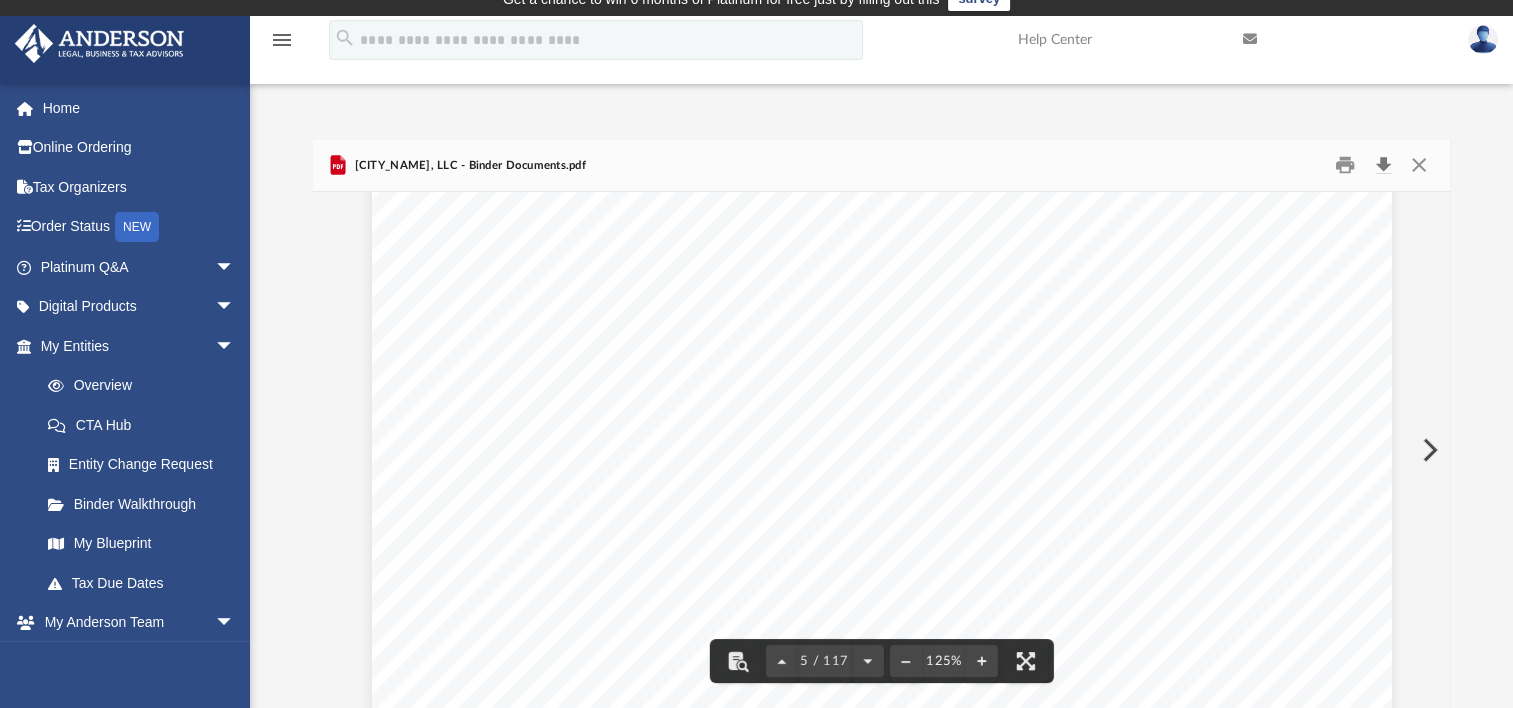 click at bounding box center [1383, 165] 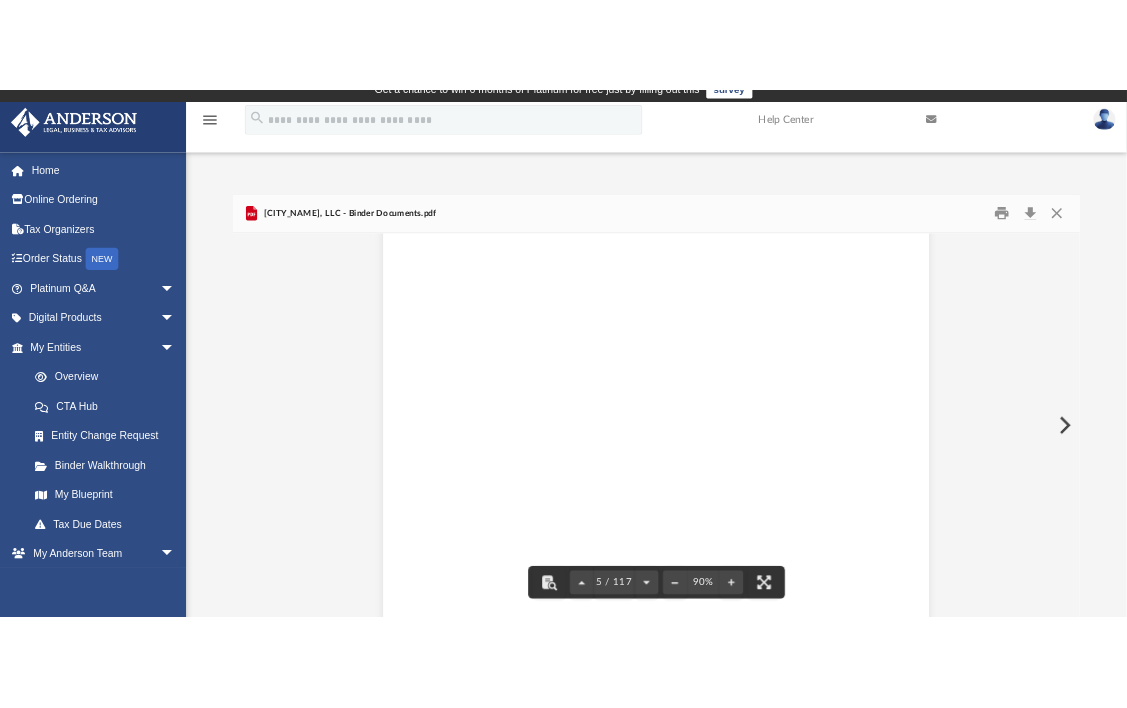 scroll, scrollTop: 16, scrollLeft: 16, axis: both 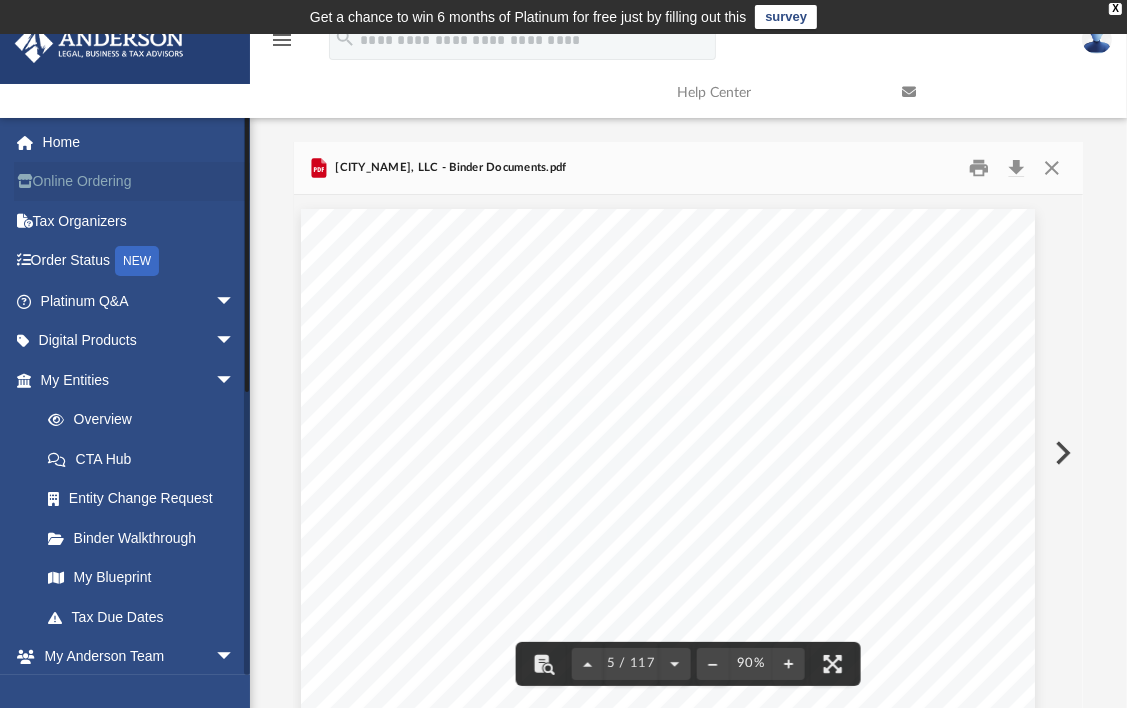 click on "Online Ordering" at bounding box center (139, 182) 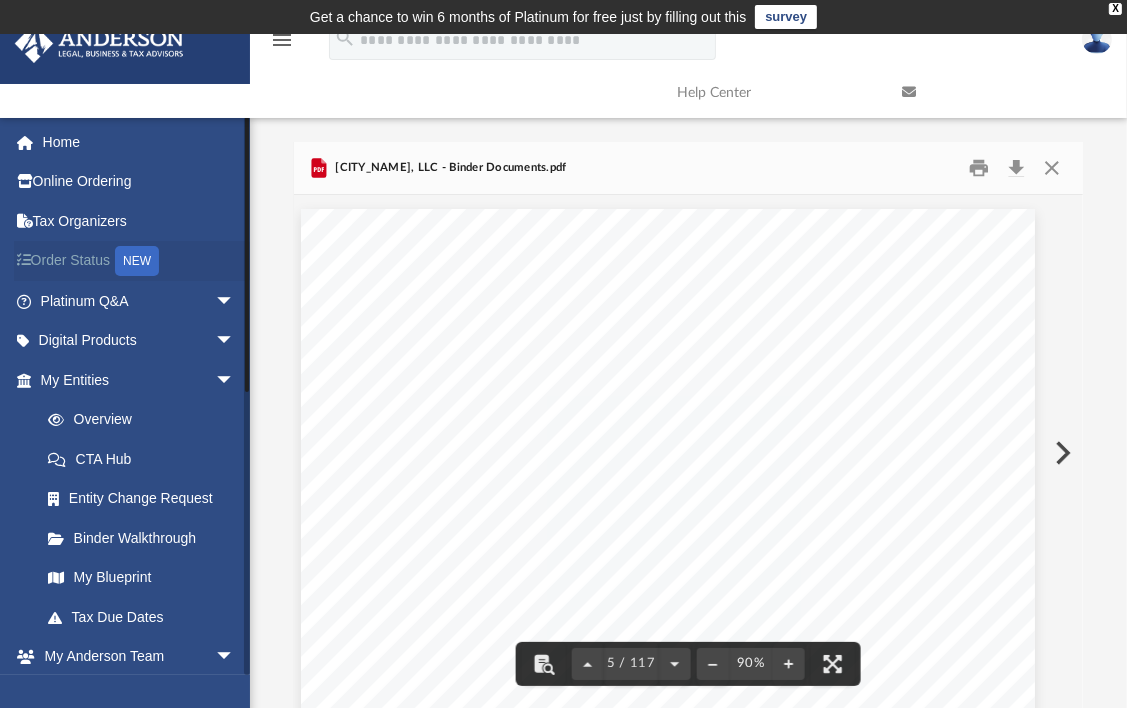 click on "Order Status  NEW" at bounding box center [139, 261] 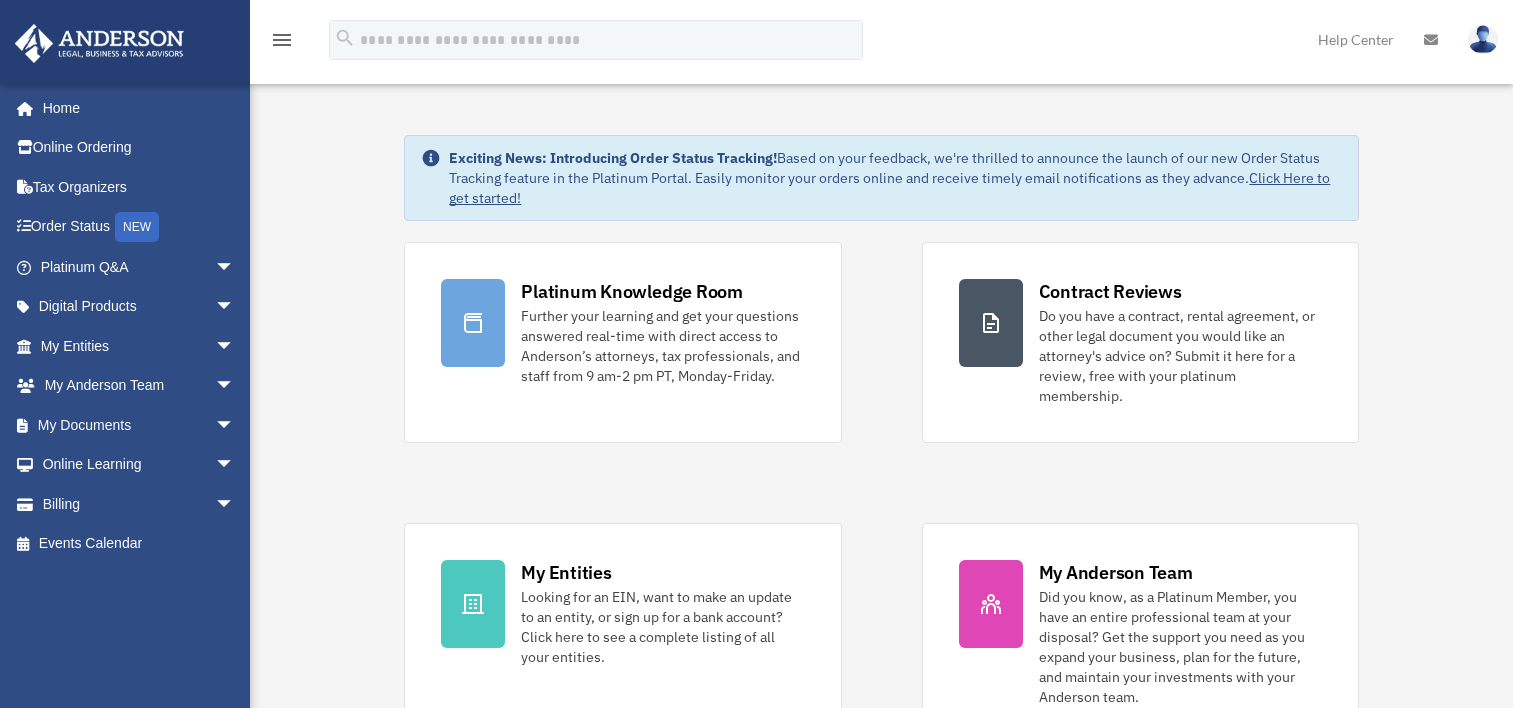 scroll, scrollTop: 0, scrollLeft: 0, axis: both 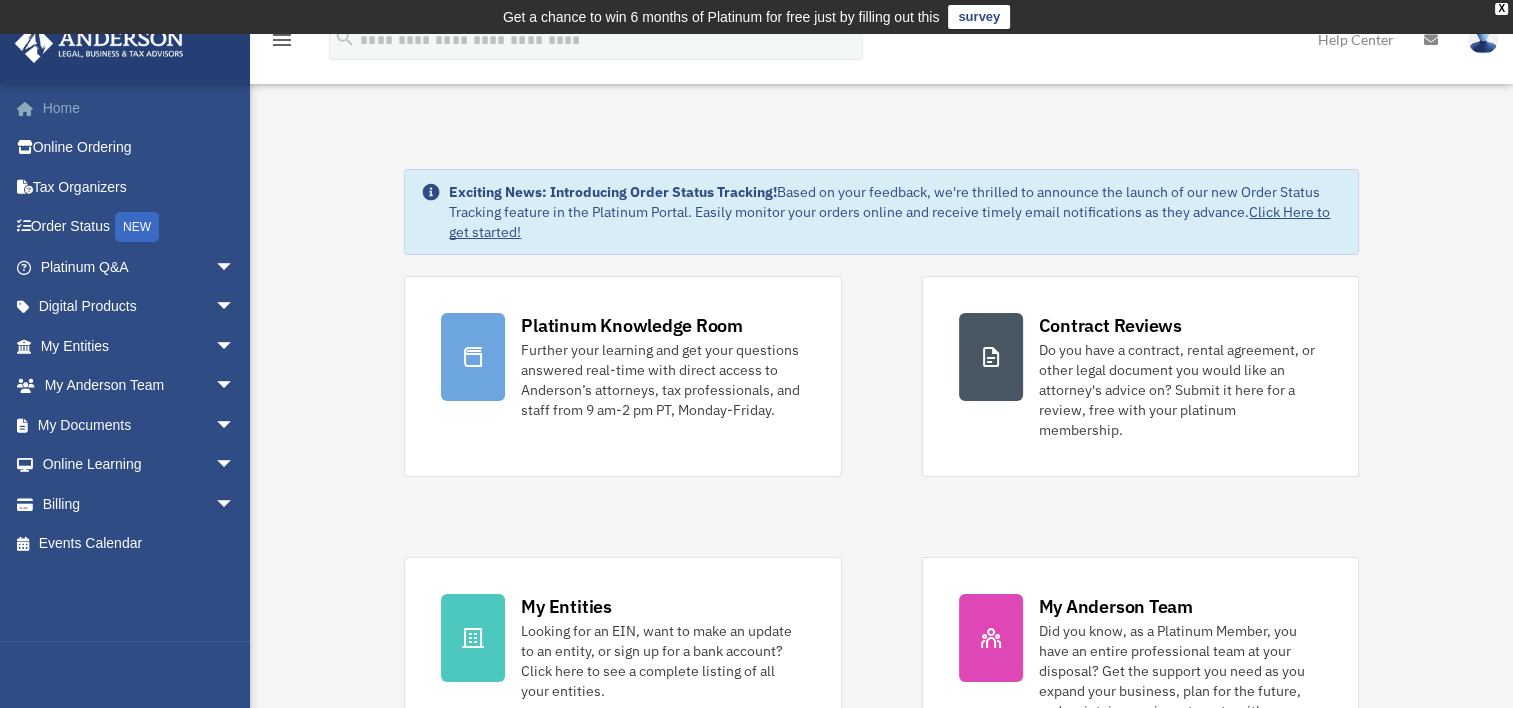 click on "Home" at bounding box center (139, 108) 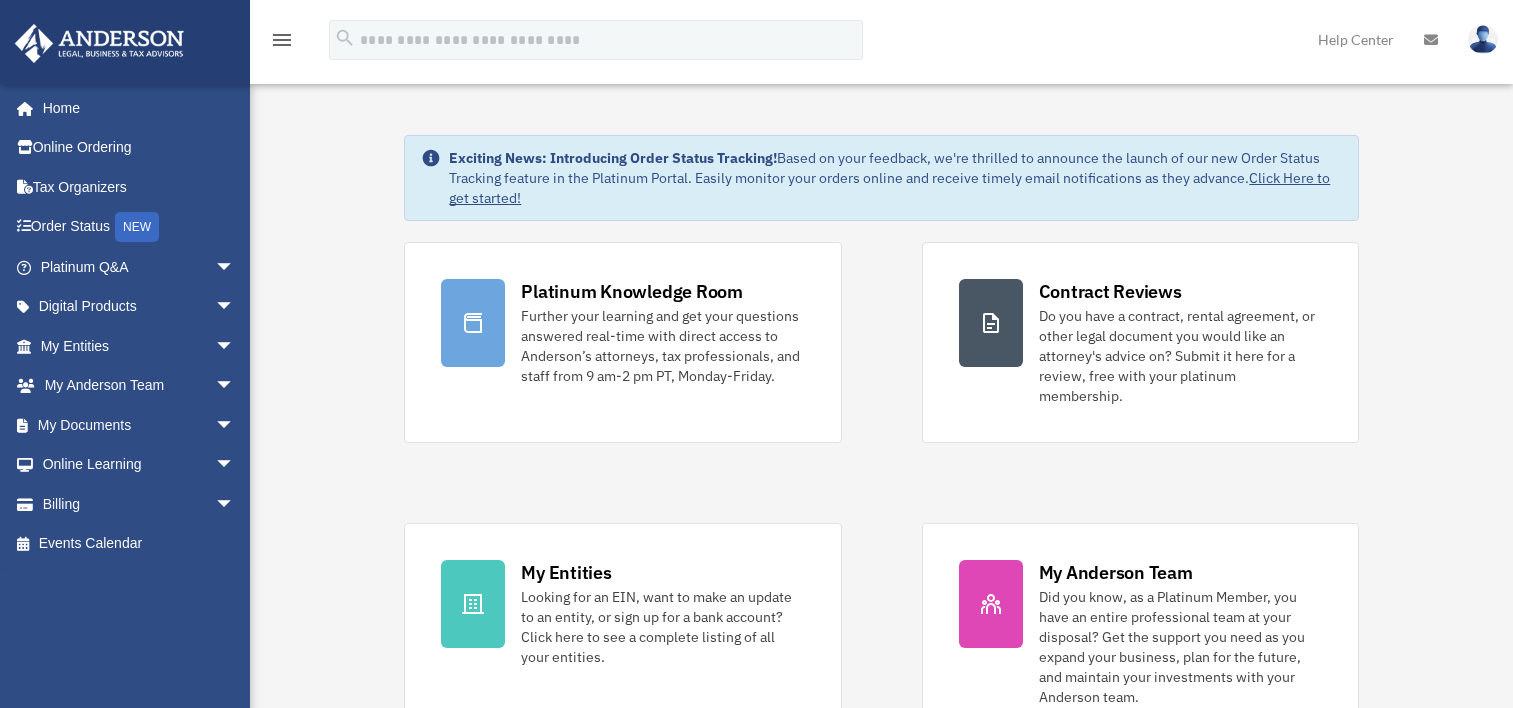 scroll, scrollTop: 0, scrollLeft: 0, axis: both 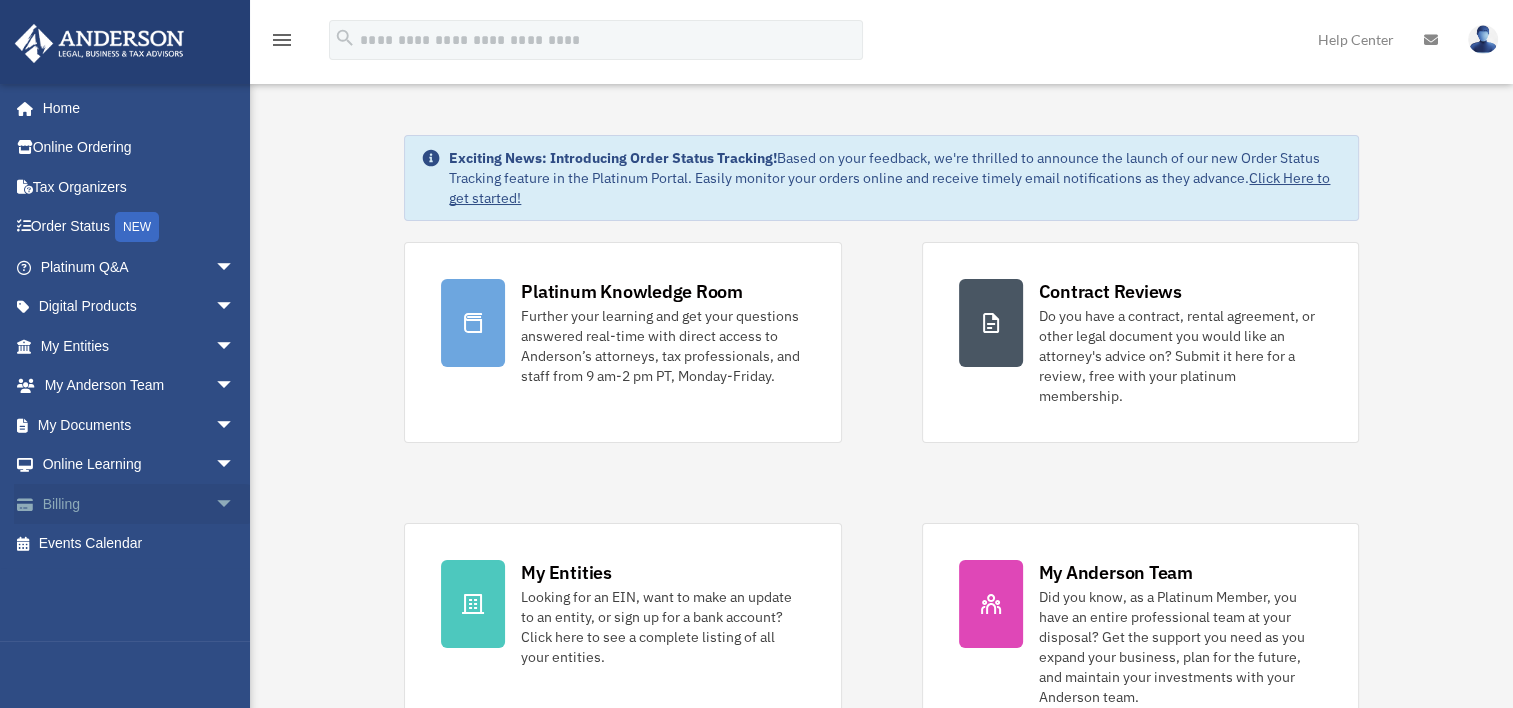 click on "arrow_drop_down" at bounding box center [235, 504] 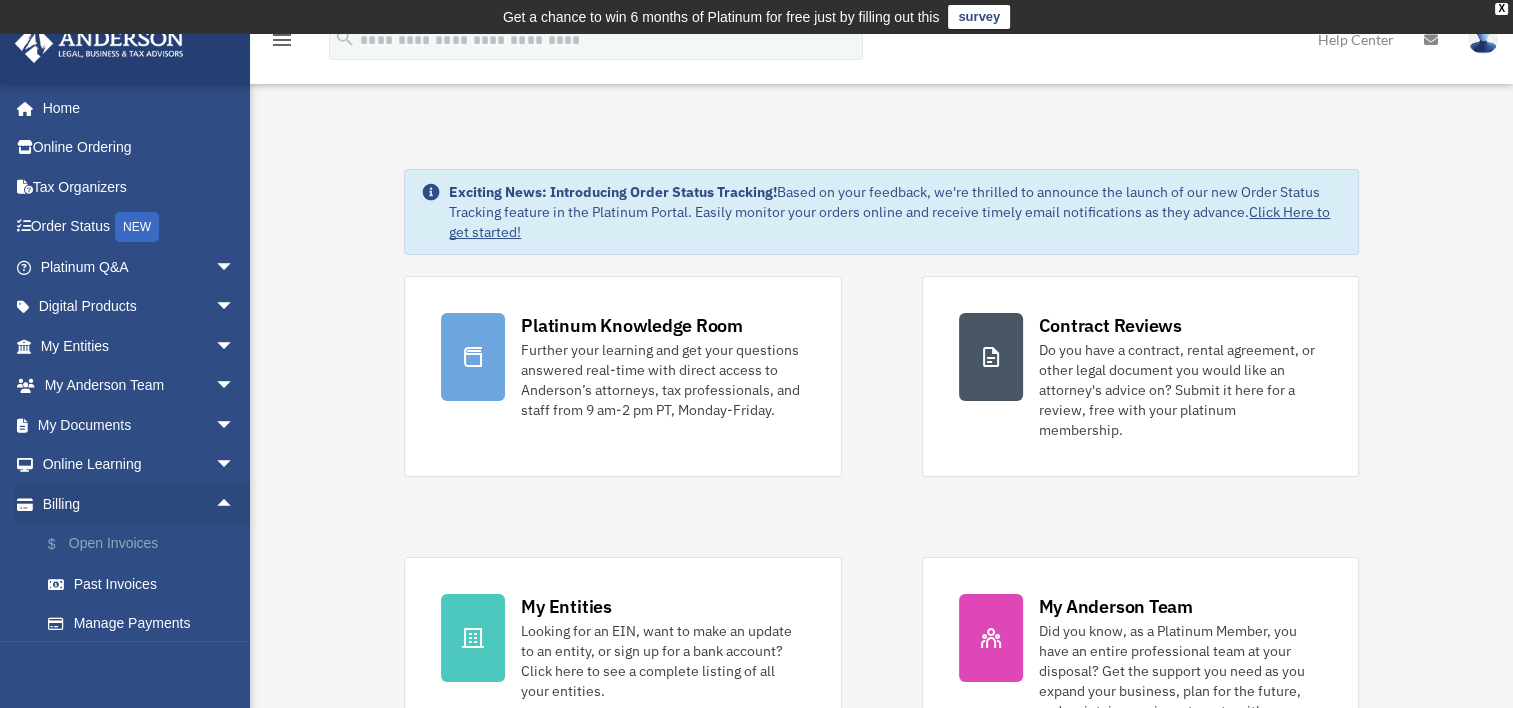 click on "$ Open Invoices" at bounding box center (146, 544) 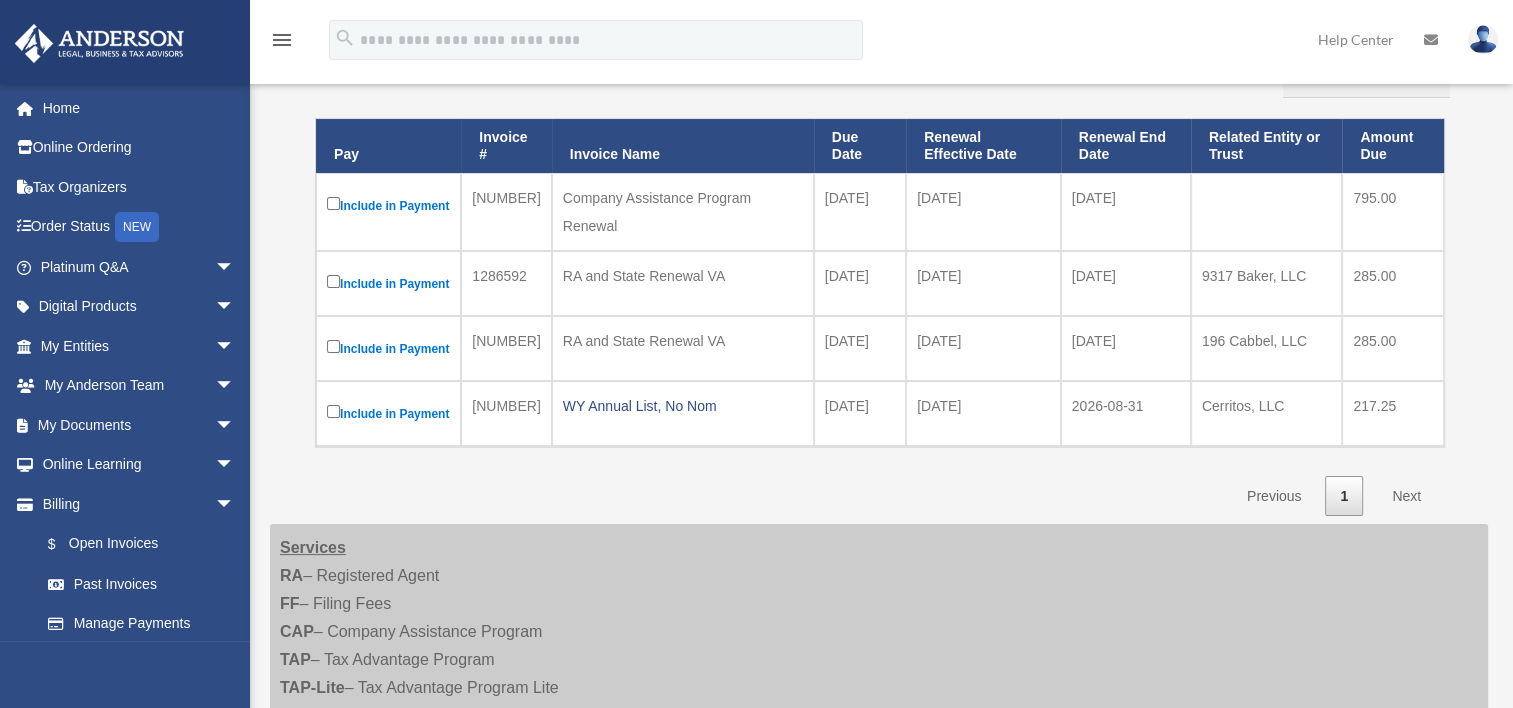 scroll, scrollTop: 300, scrollLeft: 0, axis: vertical 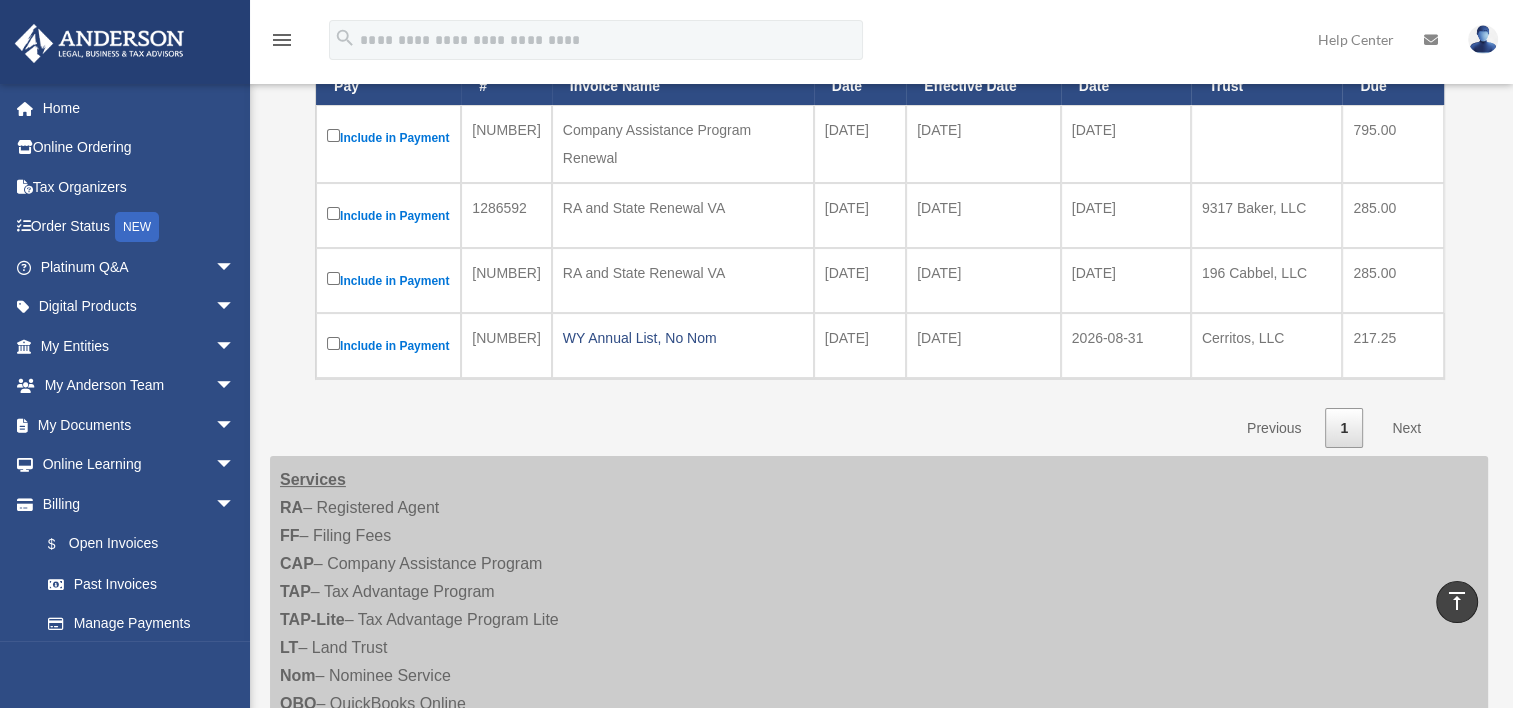 click on "Include in Payment" at bounding box center (388, 345) 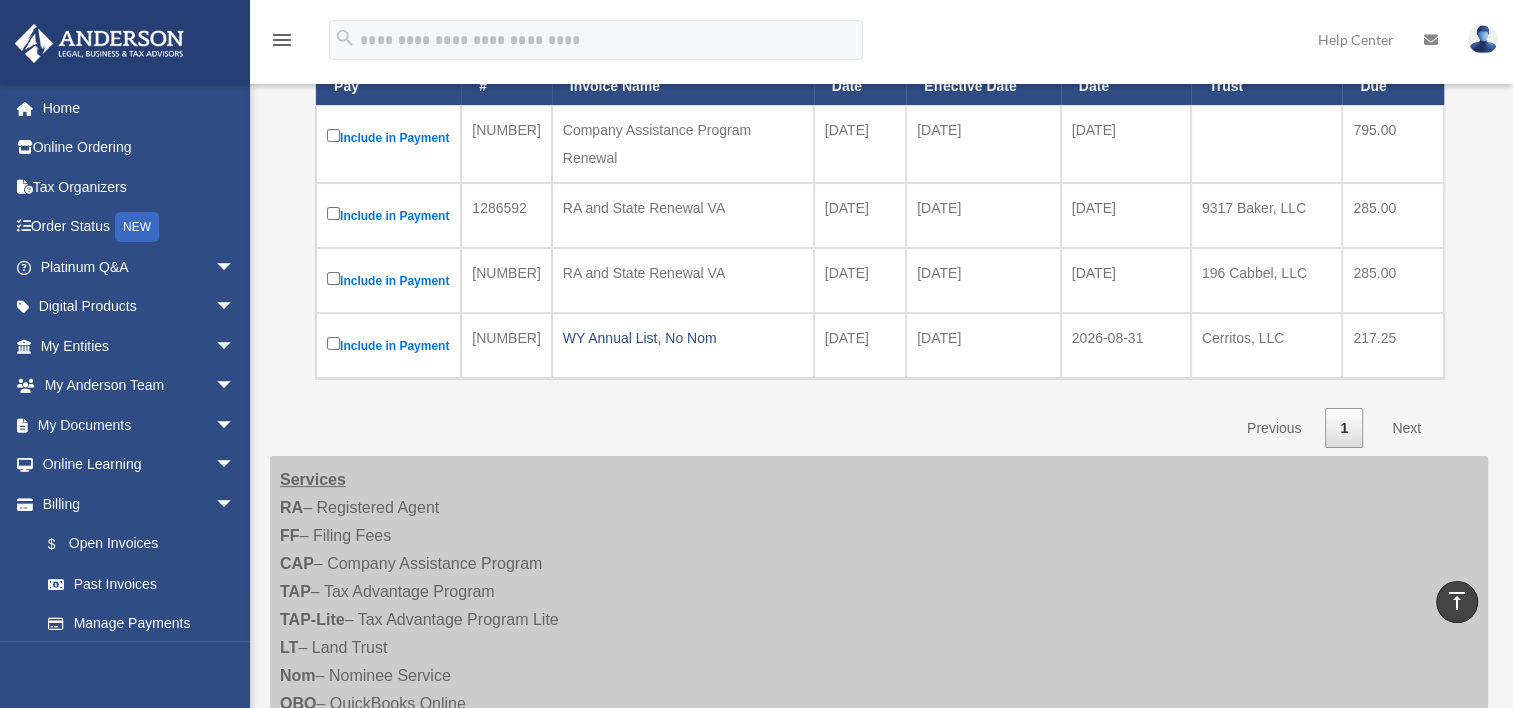 click on "Include in Payment" at bounding box center (388, 345) 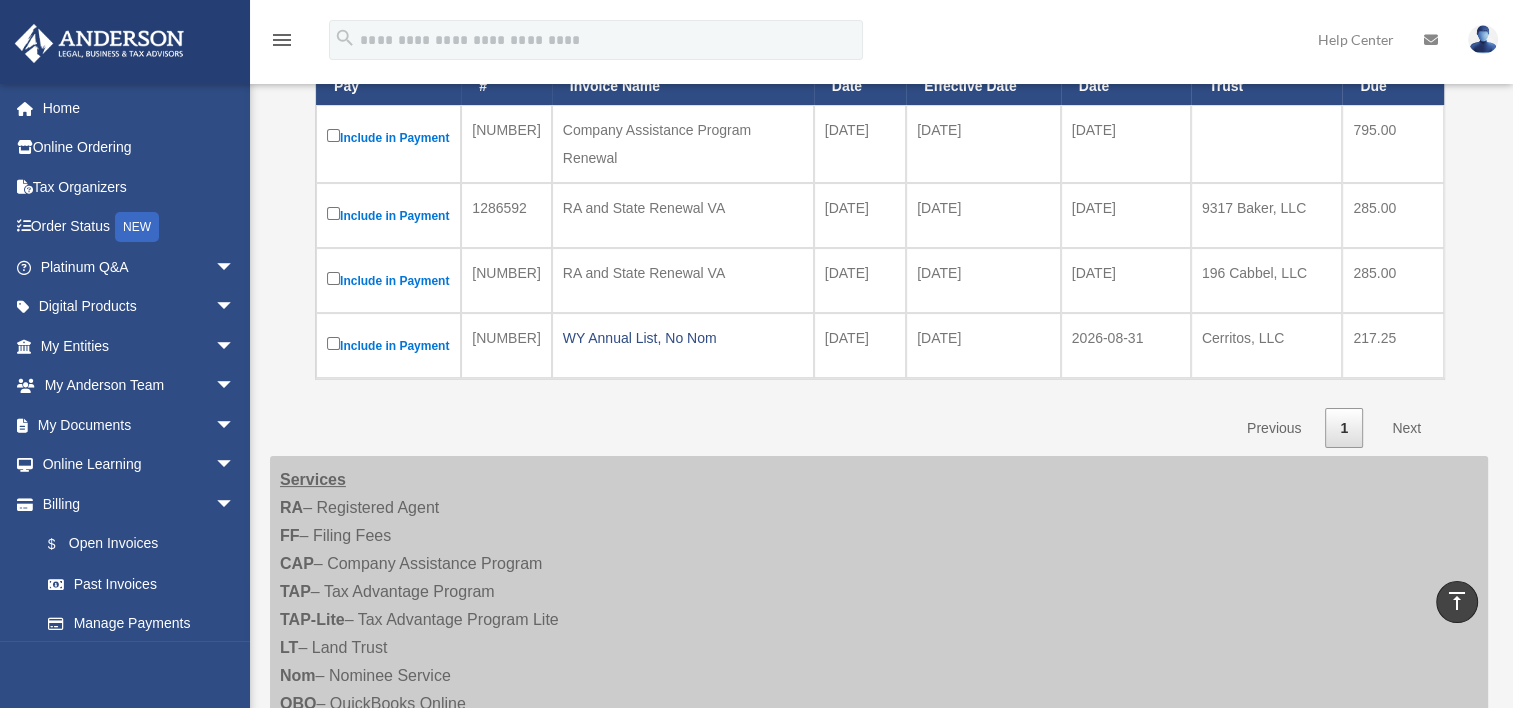 click on "Next" at bounding box center [1406, 428] 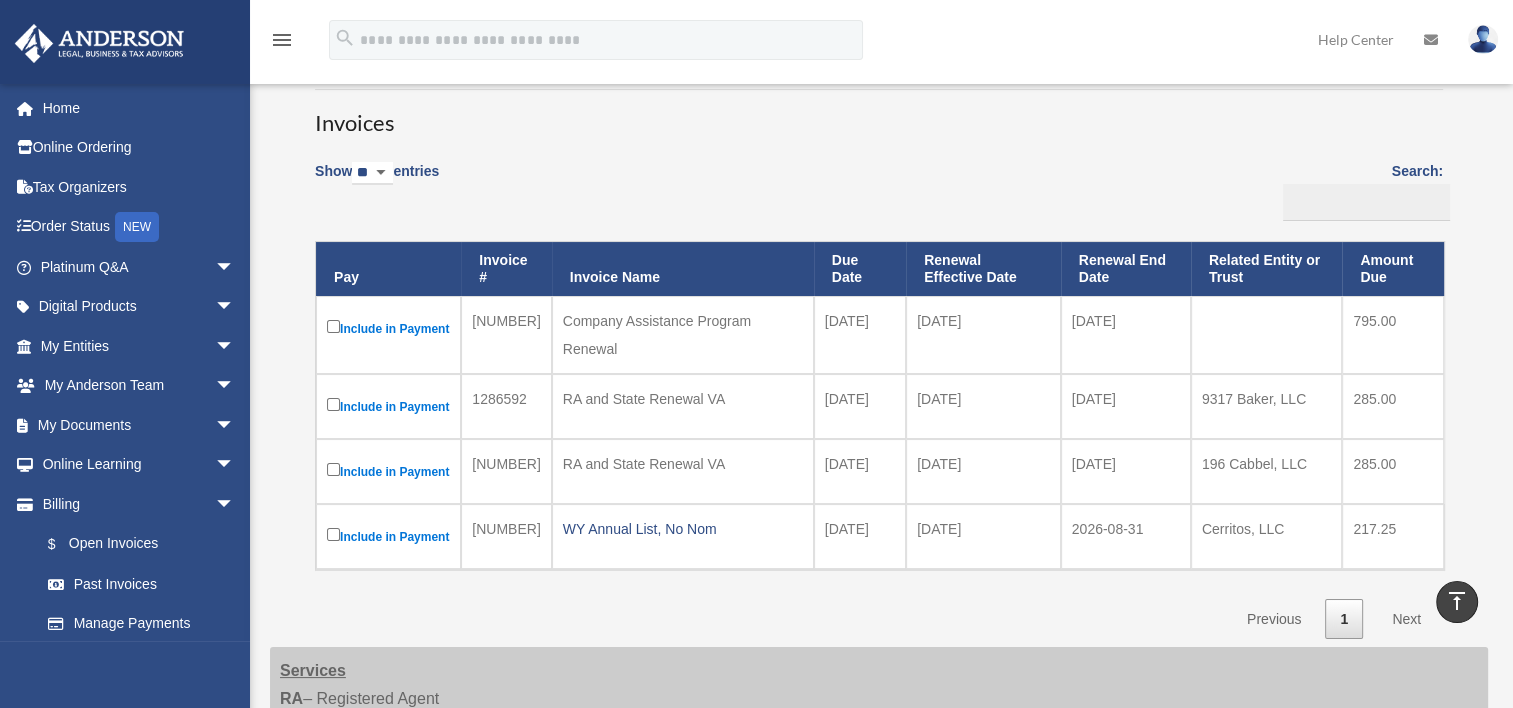 scroll, scrollTop: 0, scrollLeft: 0, axis: both 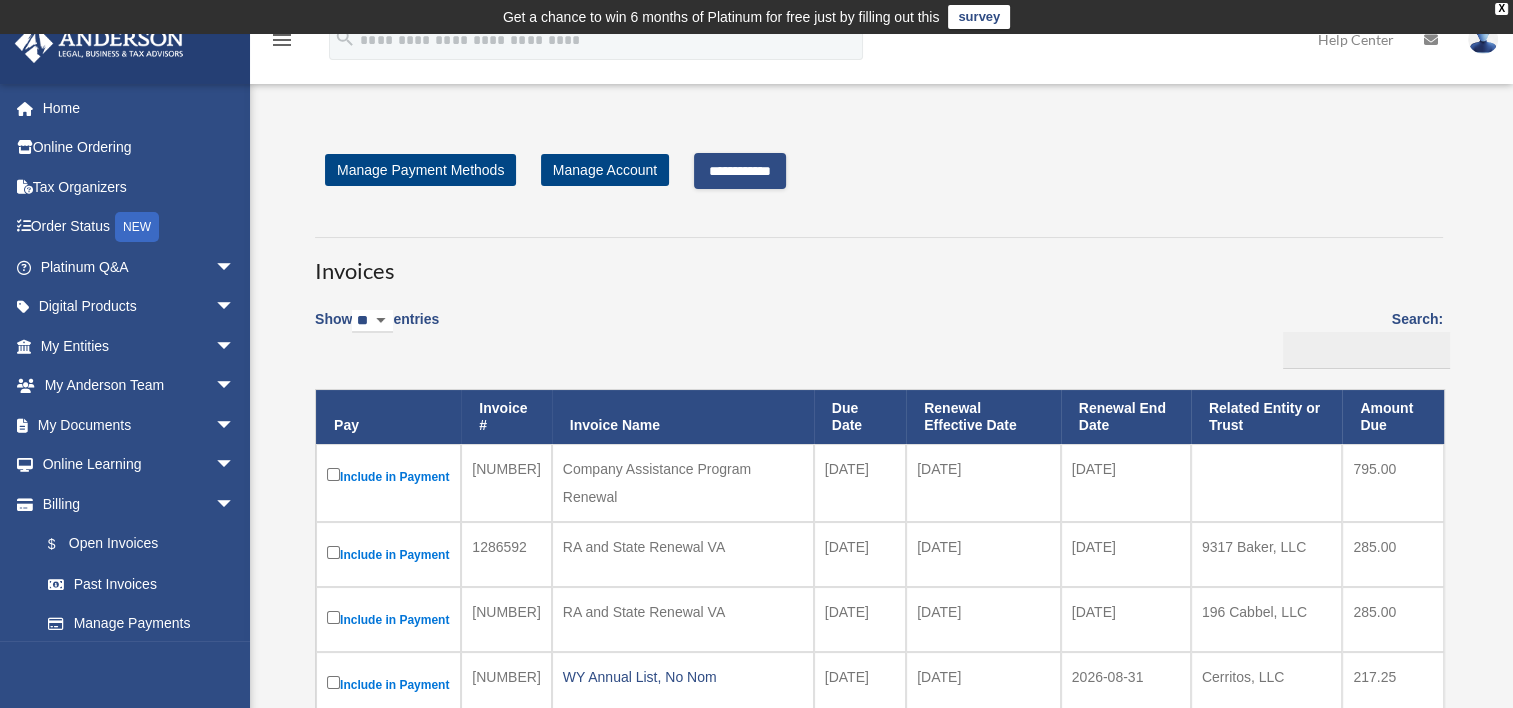 click on "**********" at bounding box center (740, 171) 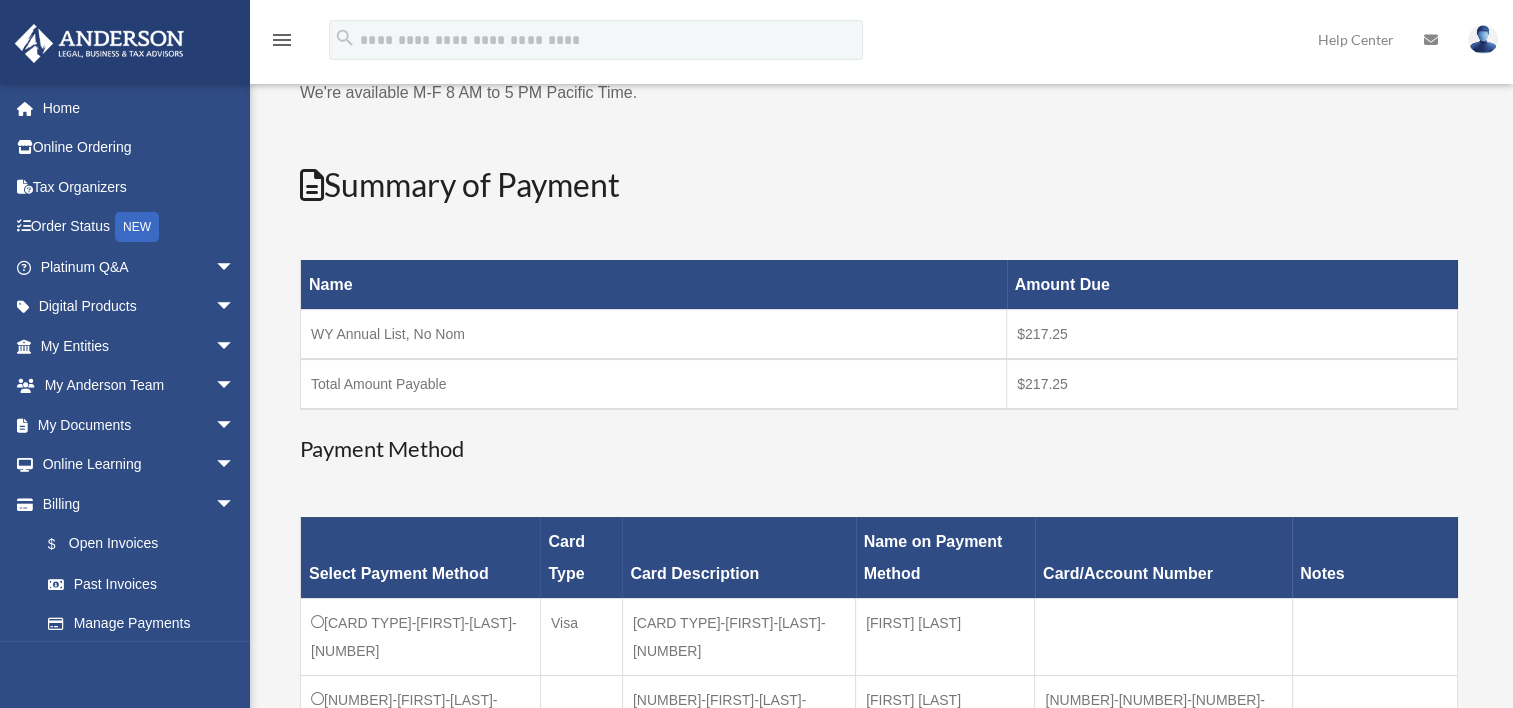 scroll, scrollTop: 400, scrollLeft: 0, axis: vertical 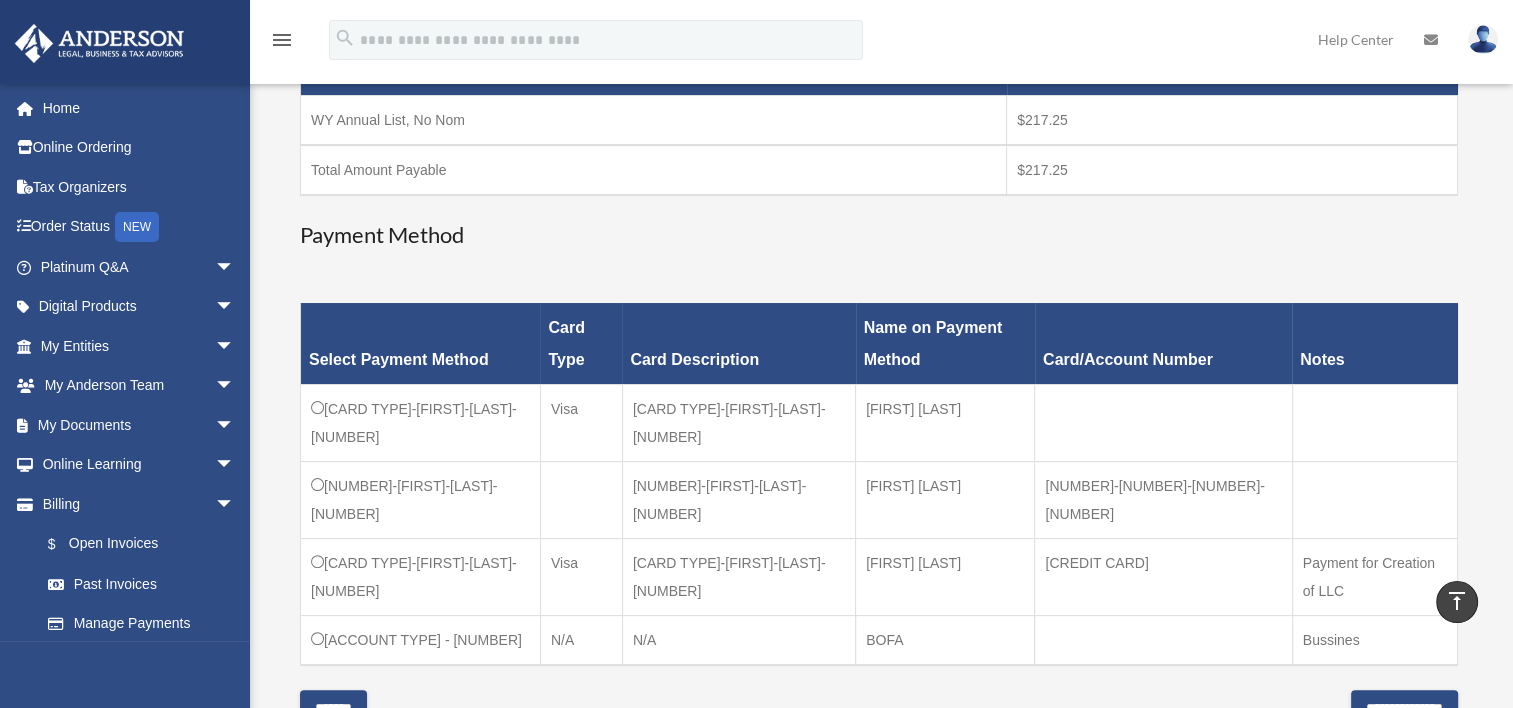 click on "Bank Account - XXXXXX6979" at bounding box center (421, 640) 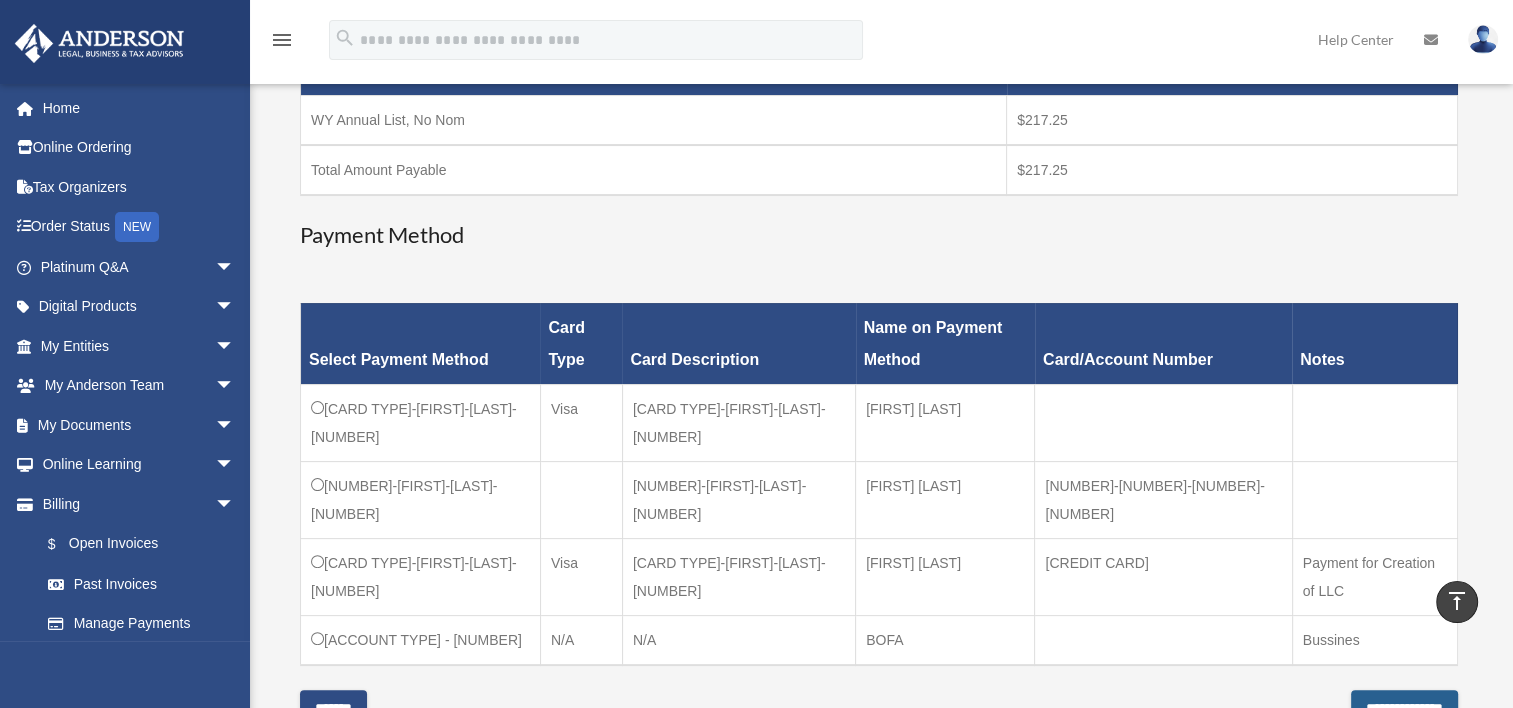 click on "**********" at bounding box center (1404, 708) 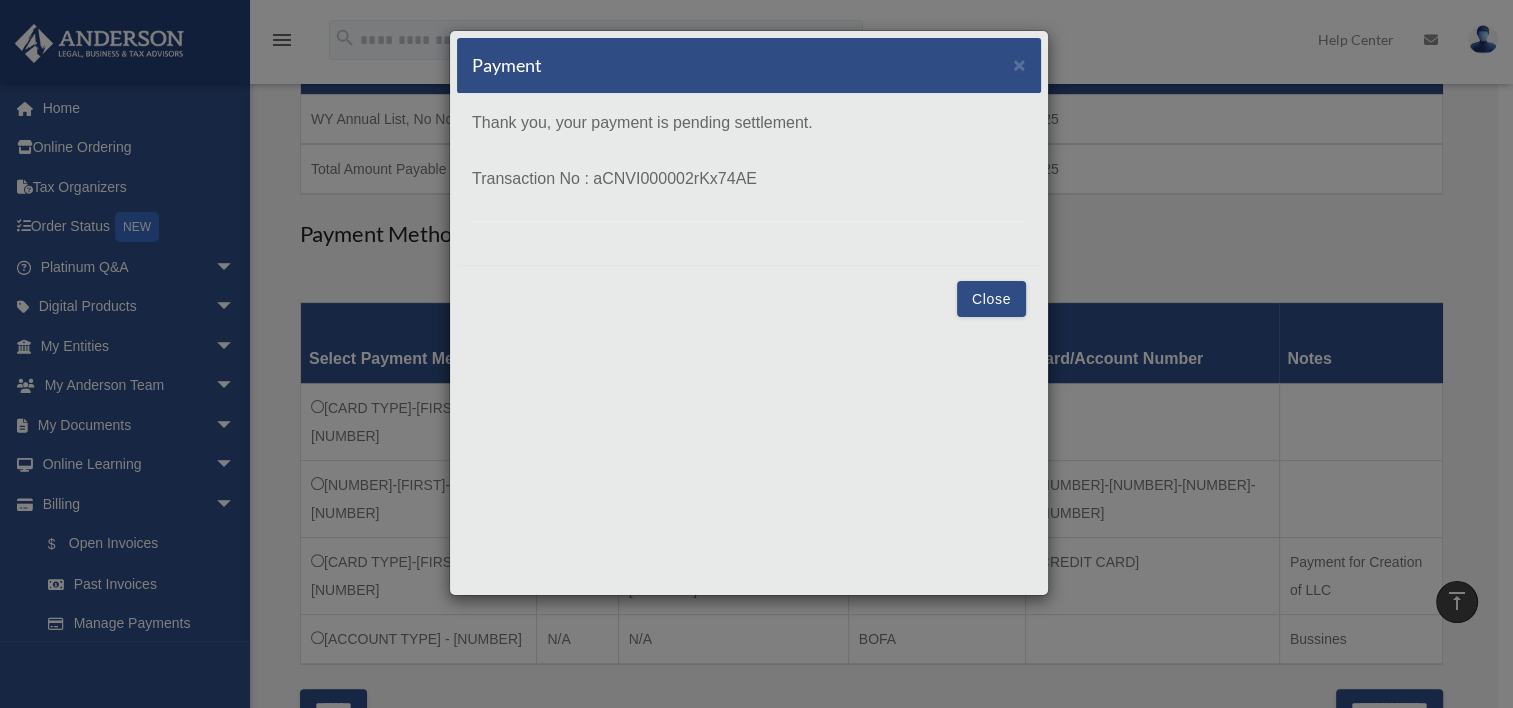 click on "Close" at bounding box center [991, 299] 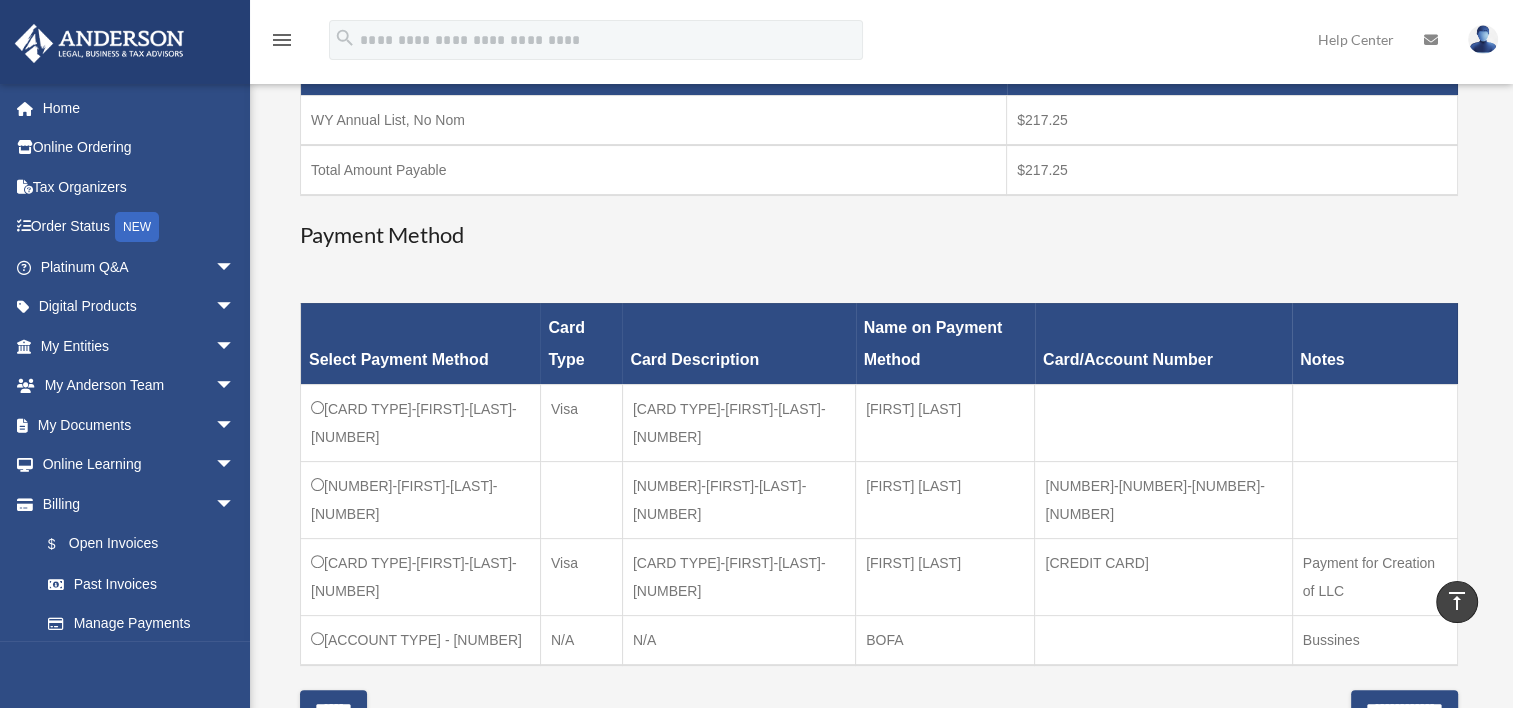 scroll, scrollTop: 0, scrollLeft: 0, axis: both 